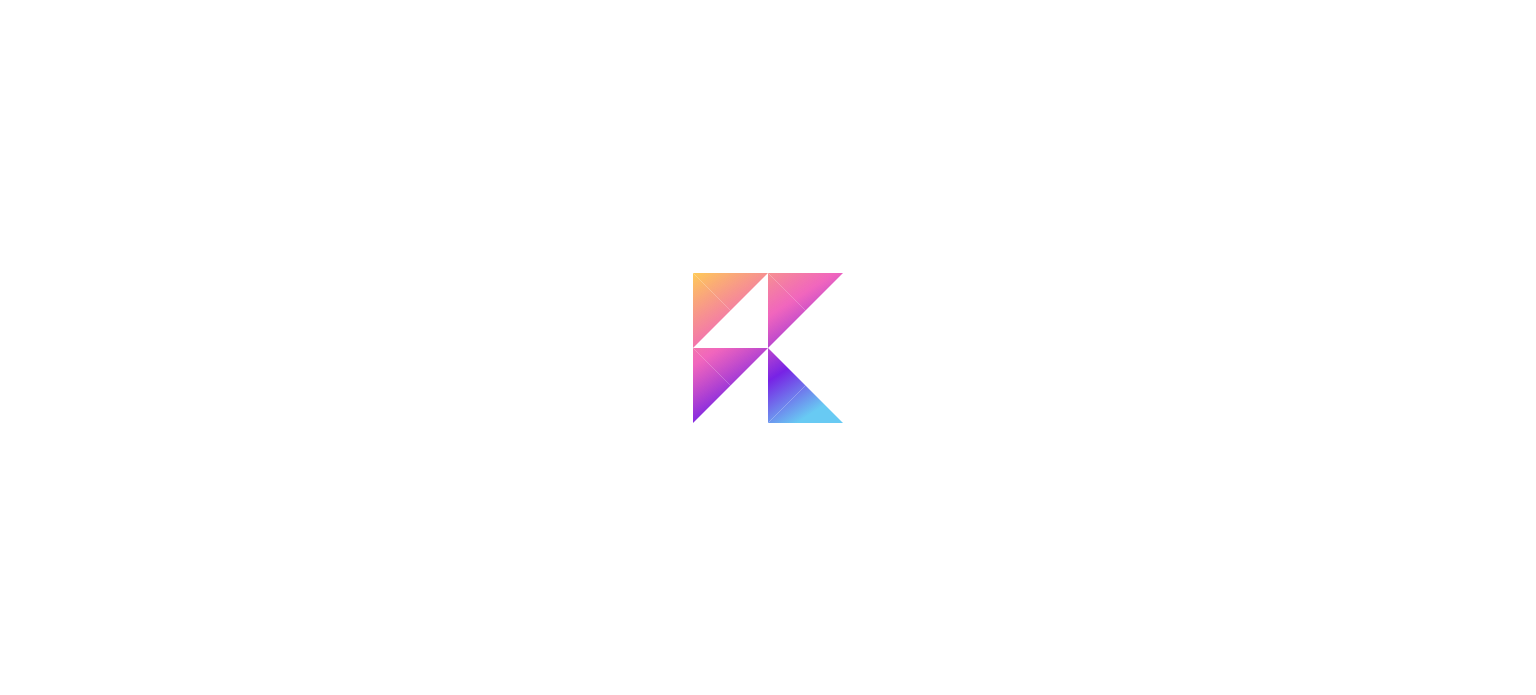 scroll, scrollTop: 0, scrollLeft: 0, axis: both 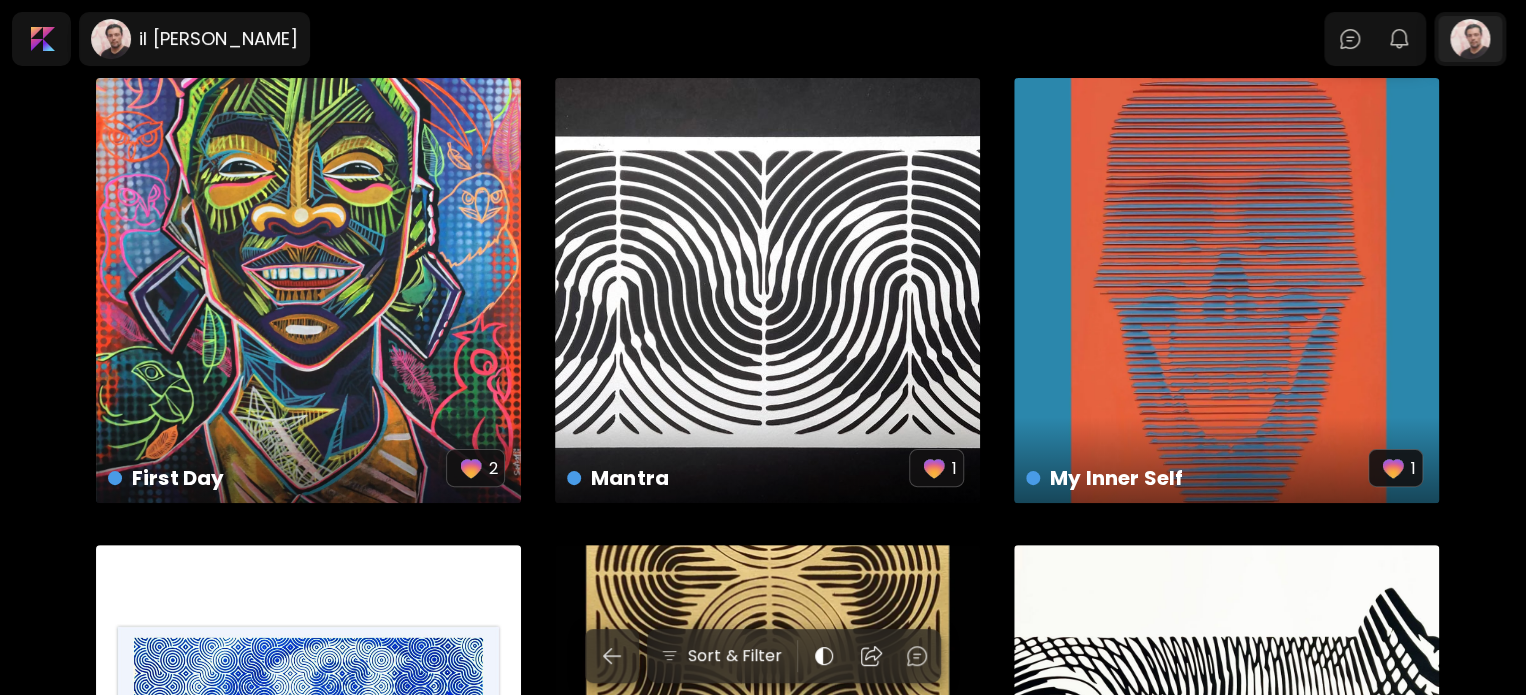click at bounding box center (1470, 39) 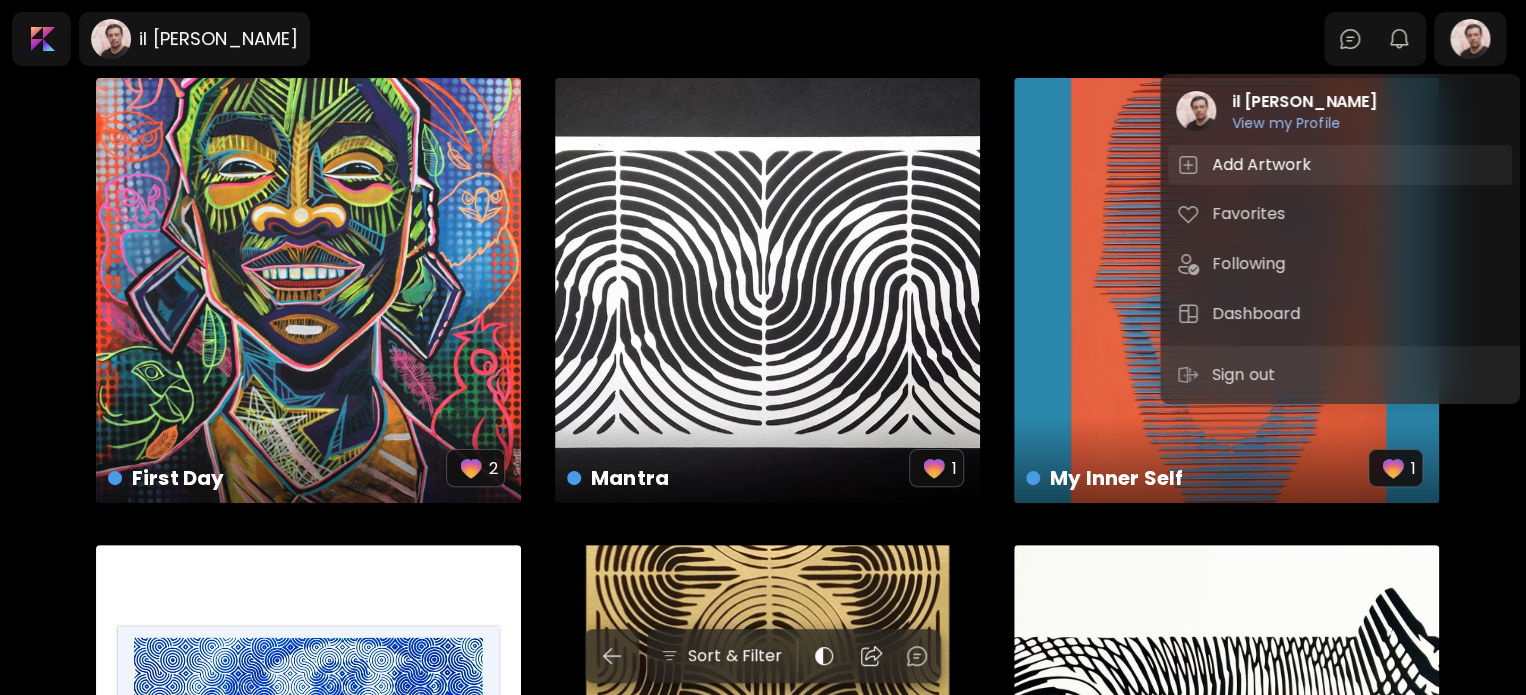 click on "Add Artwork" at bounding box center [1264, 165] 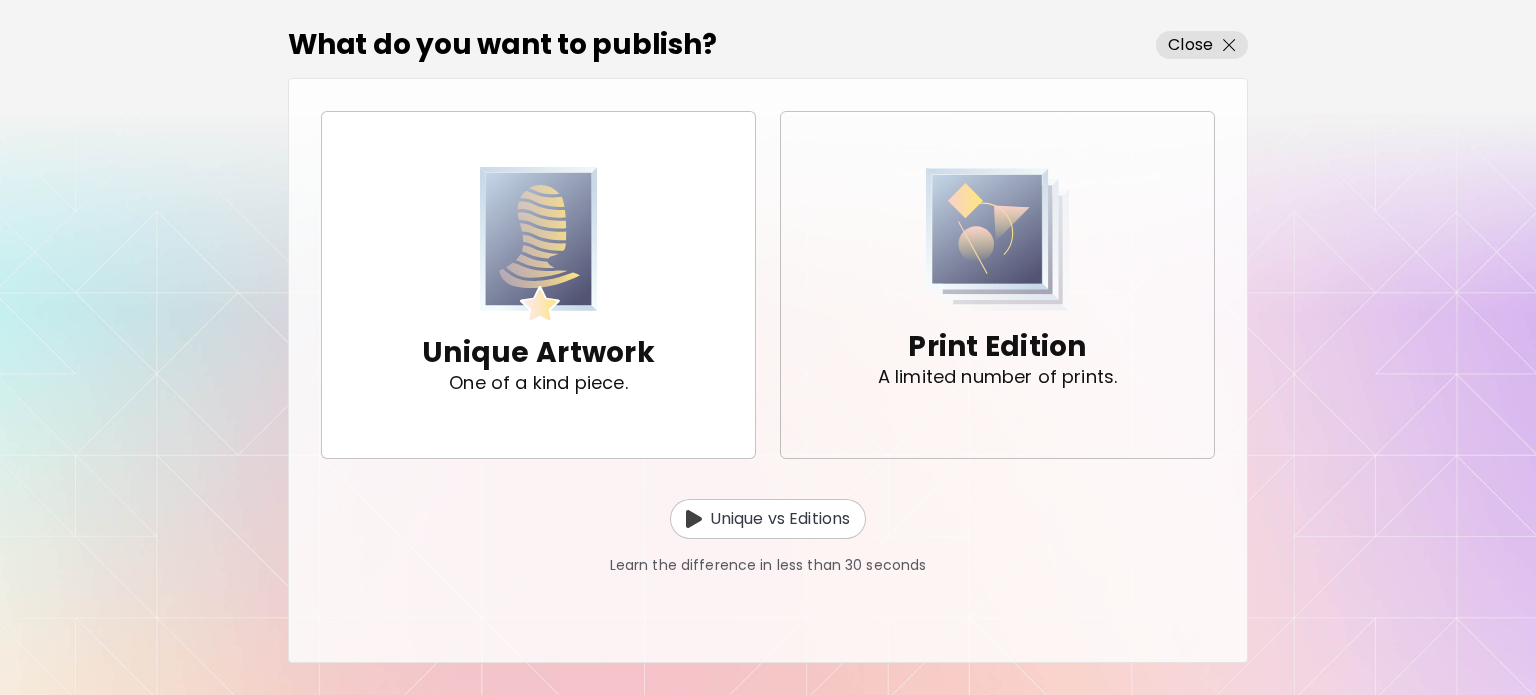 click at bounding box center [998, 239] 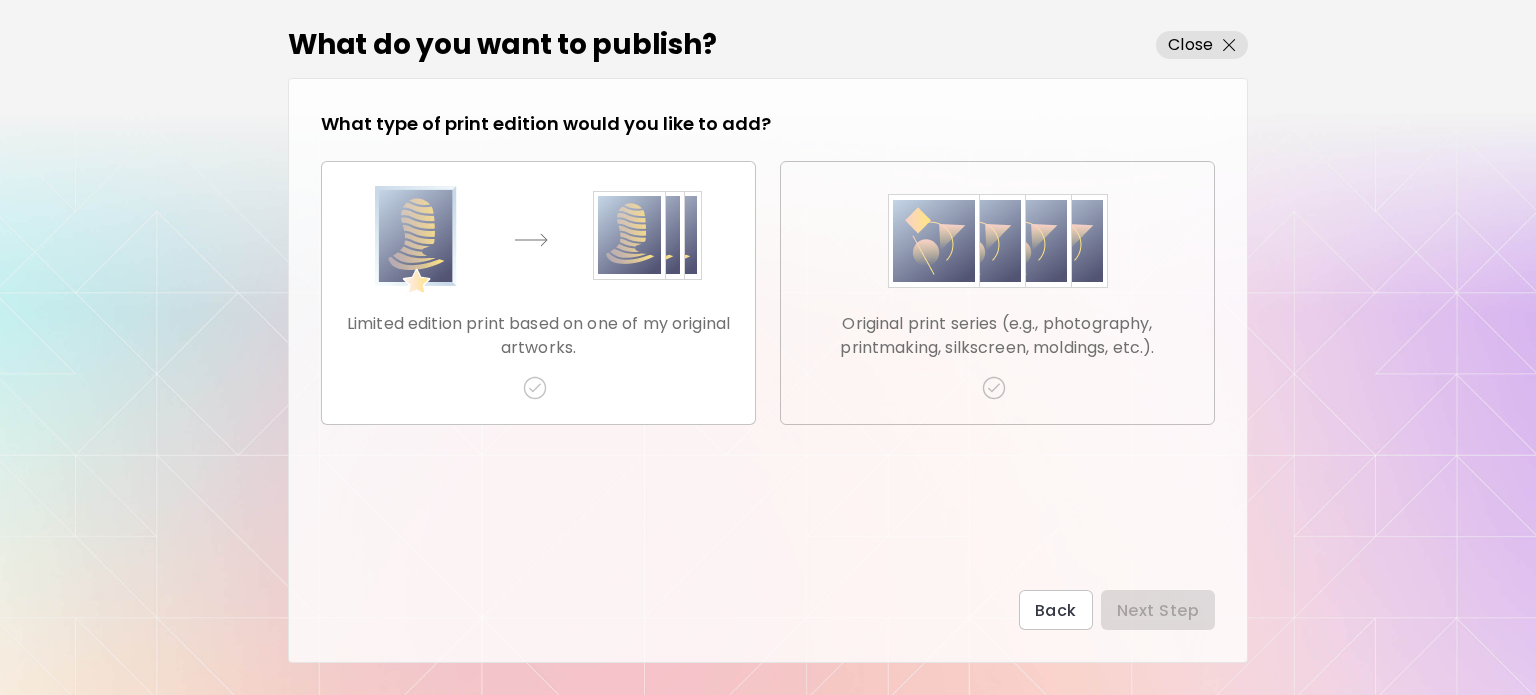 click at bounding box center (998, 241) 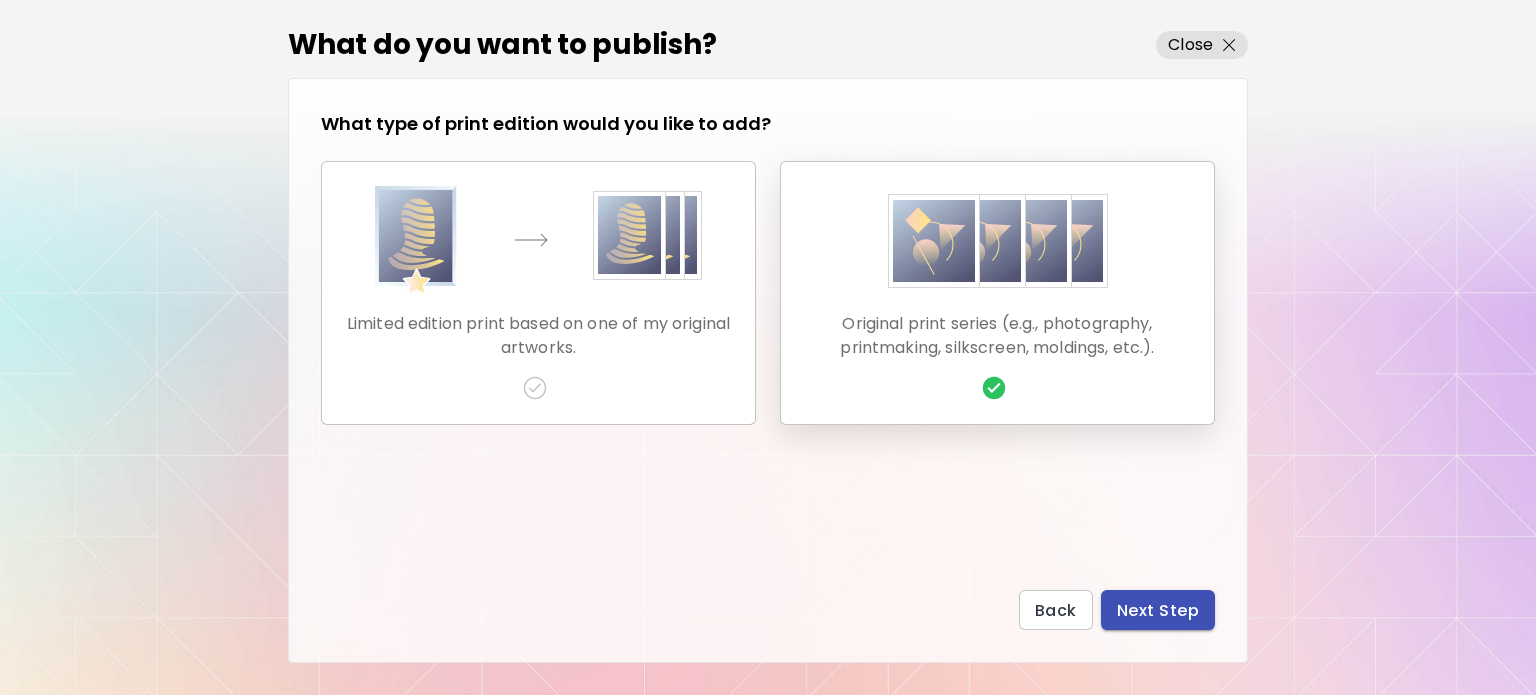 click on "Next Step" at bounding box center (1158, 610) 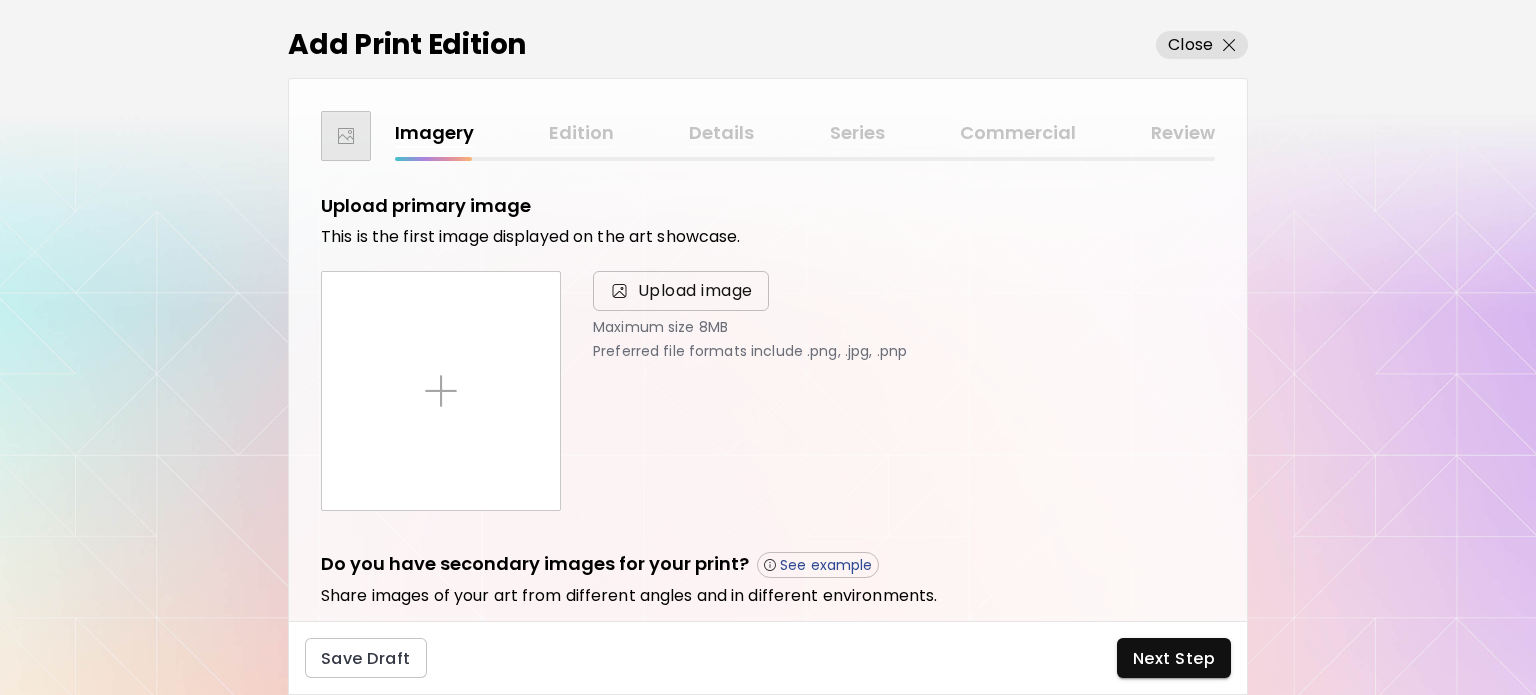 click on "Upload image" at bounding box center (695, 291) 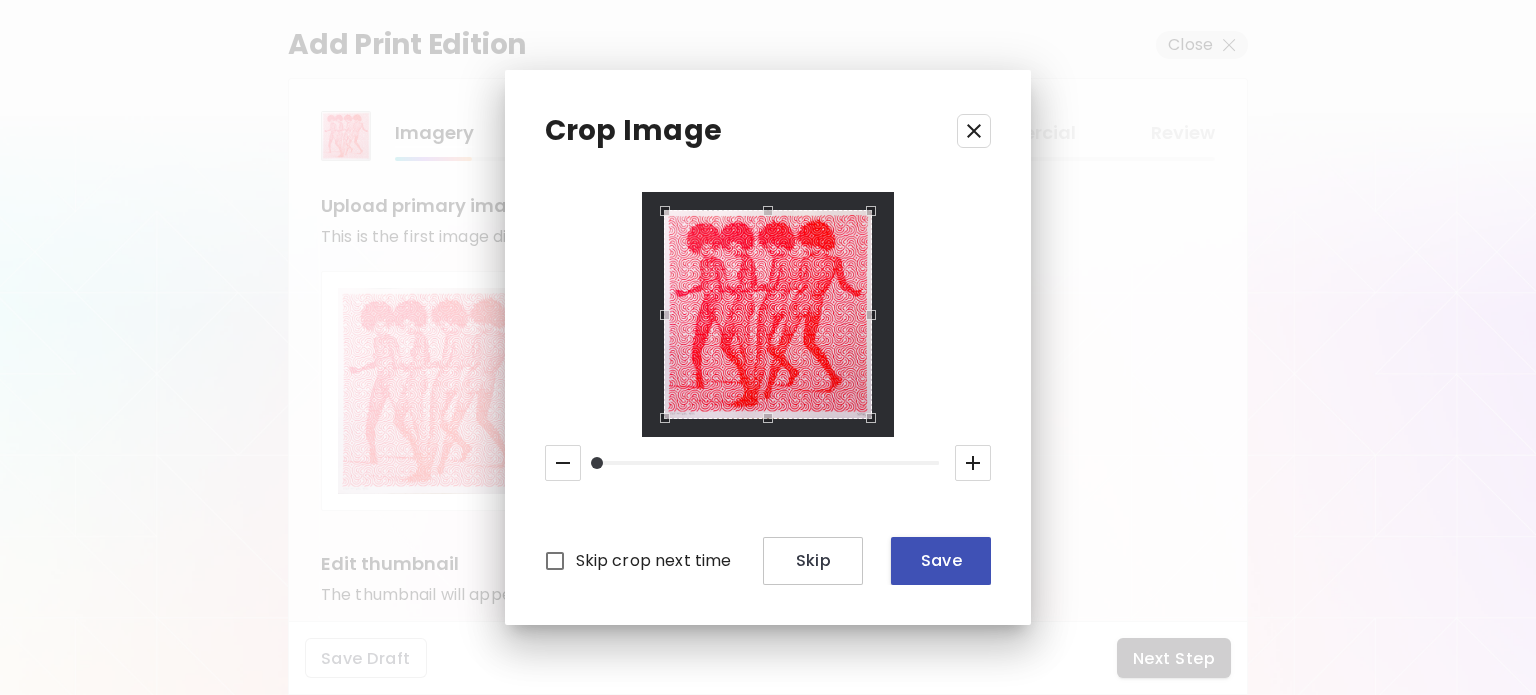 click on "Save" at bounding box center (941, 560) 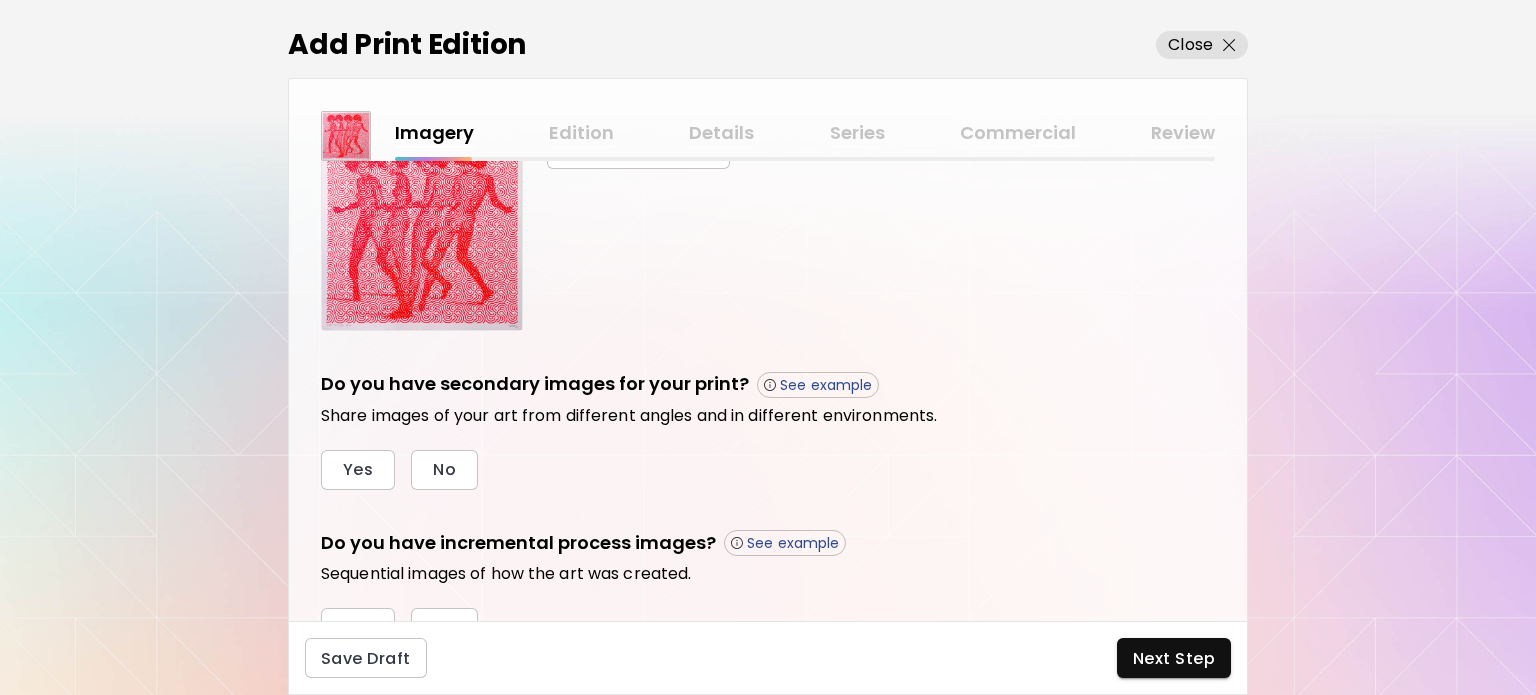 scroll, scrollTop: 596, scrollLeft: 0, axis: vertical 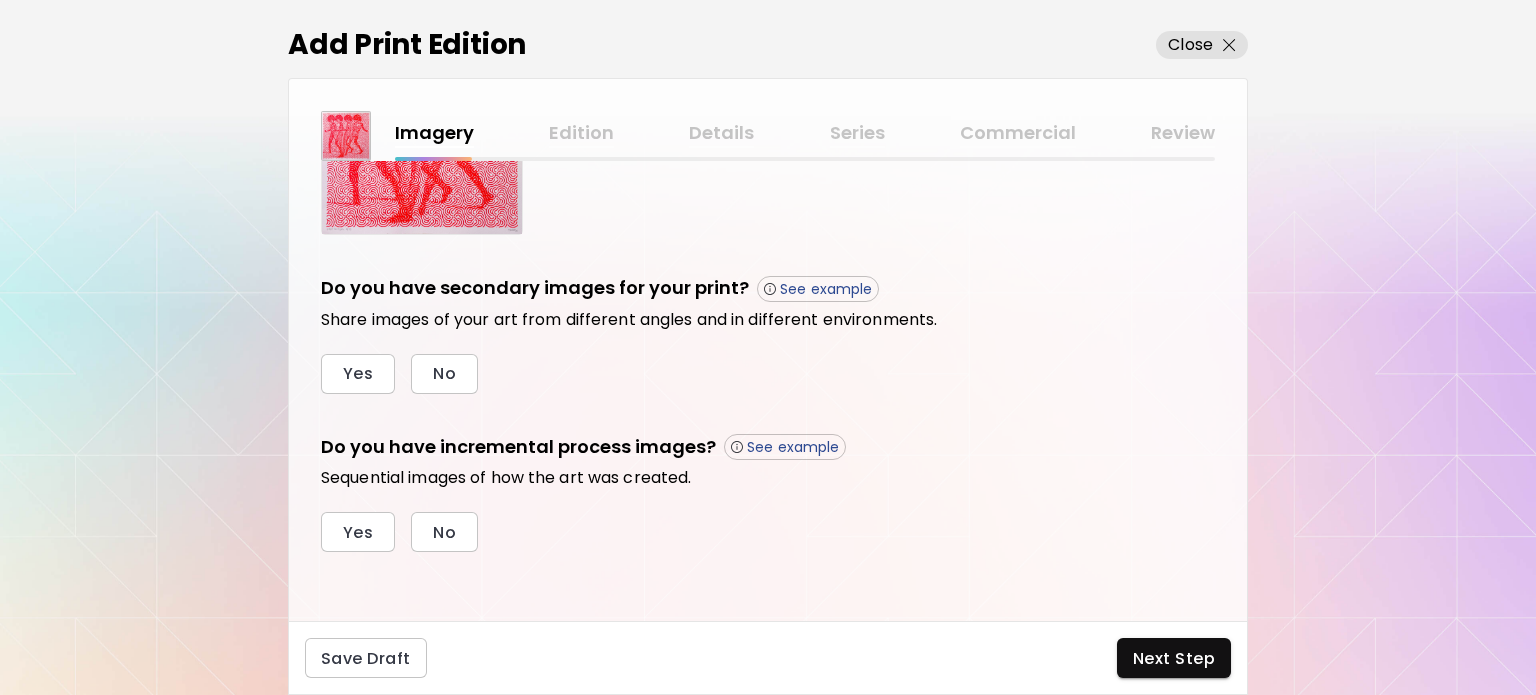 click on "Sequential images of how the art was created." at bounding box center [768, 478] 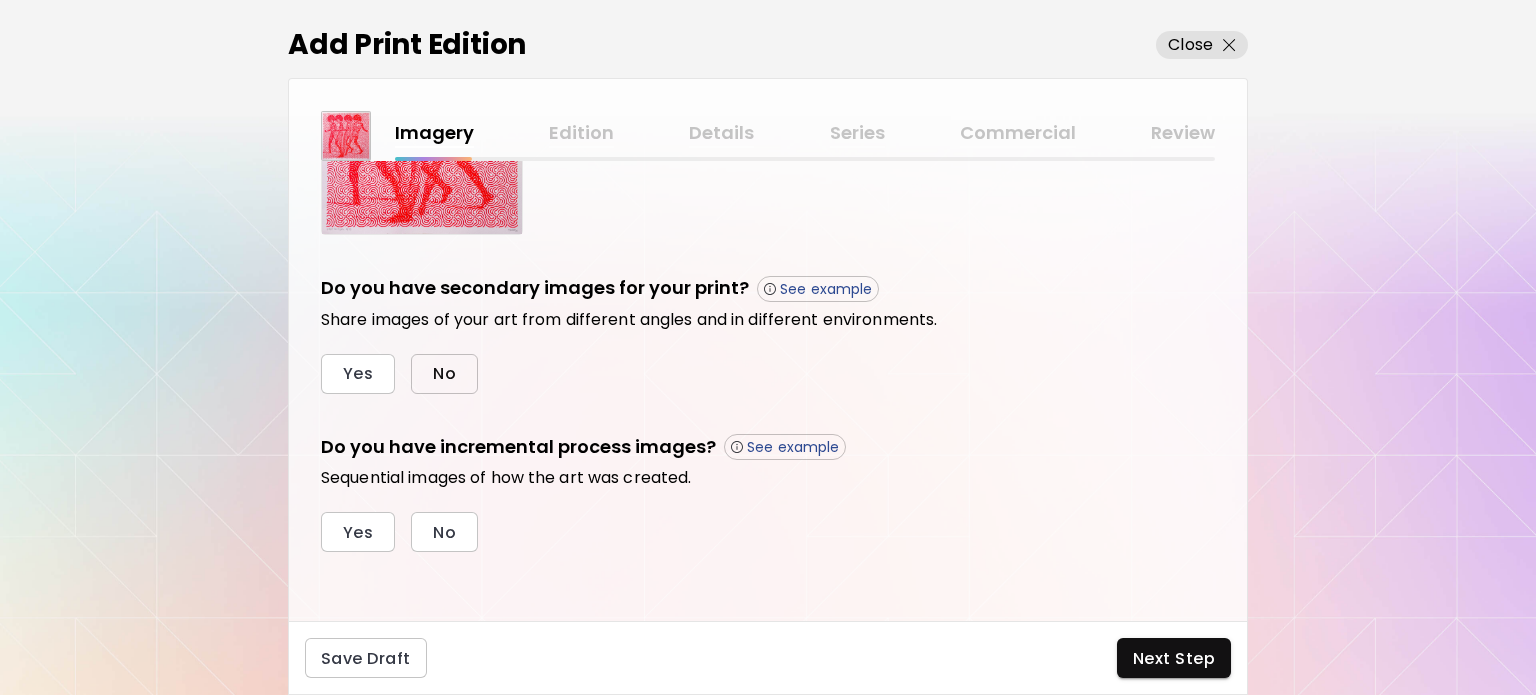 click on "No" at bounding box center [444, 374] 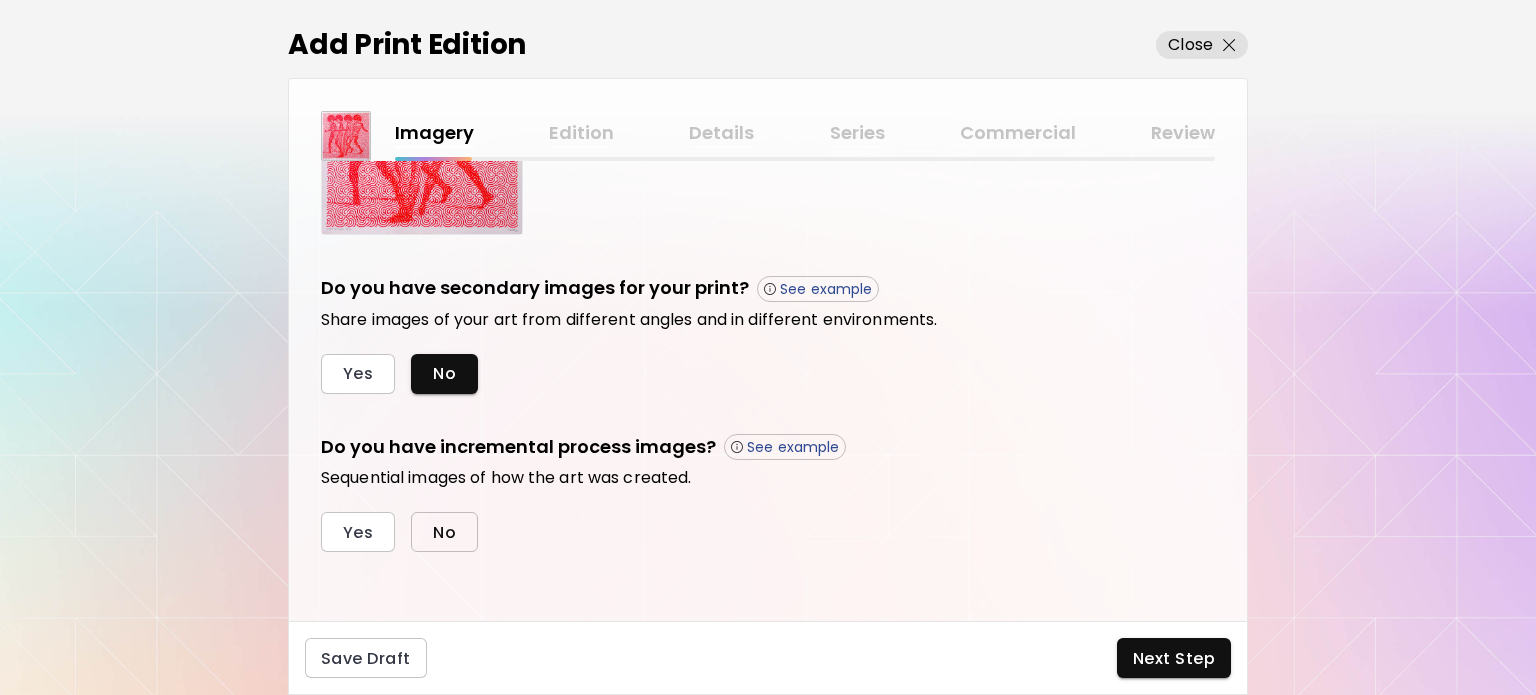 click on "No" at bounding box center [444, 532] 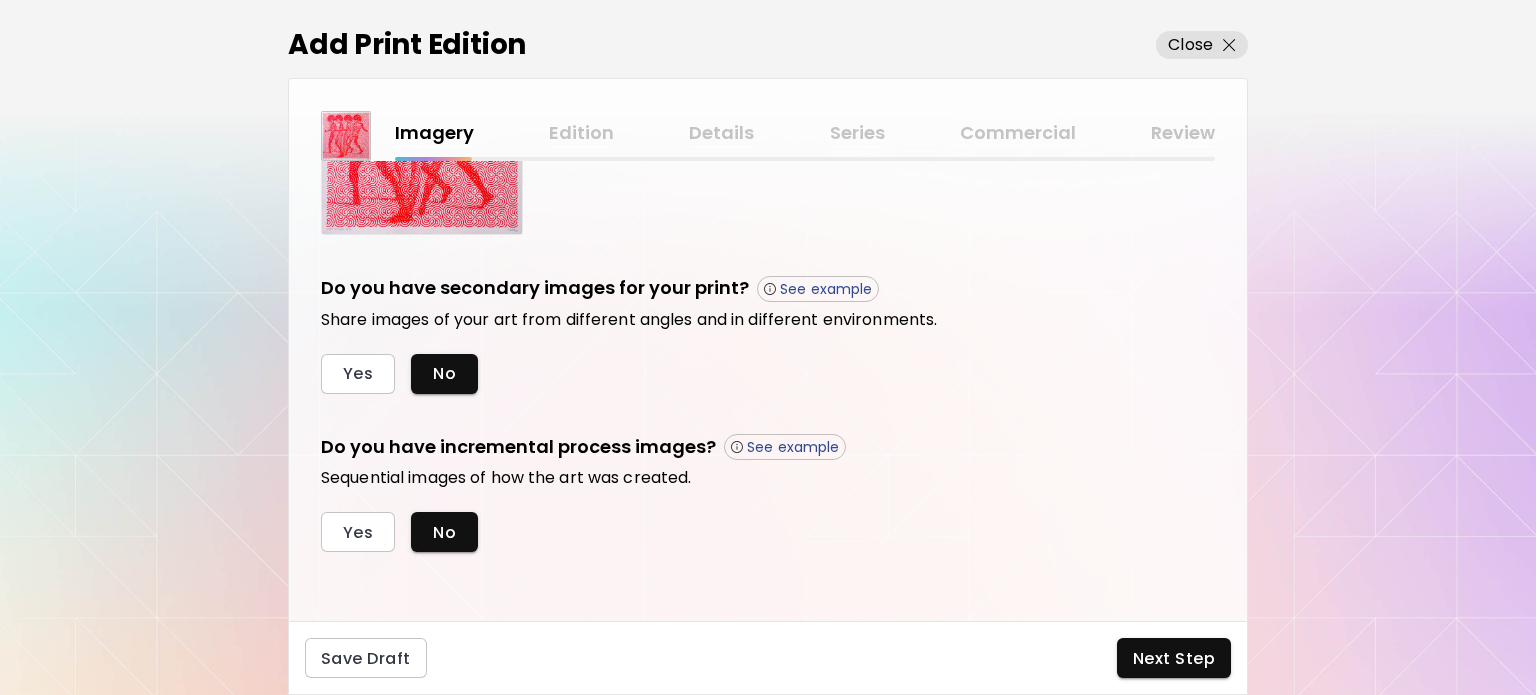 click on "Next Step" at bounding box center [1174, 658] 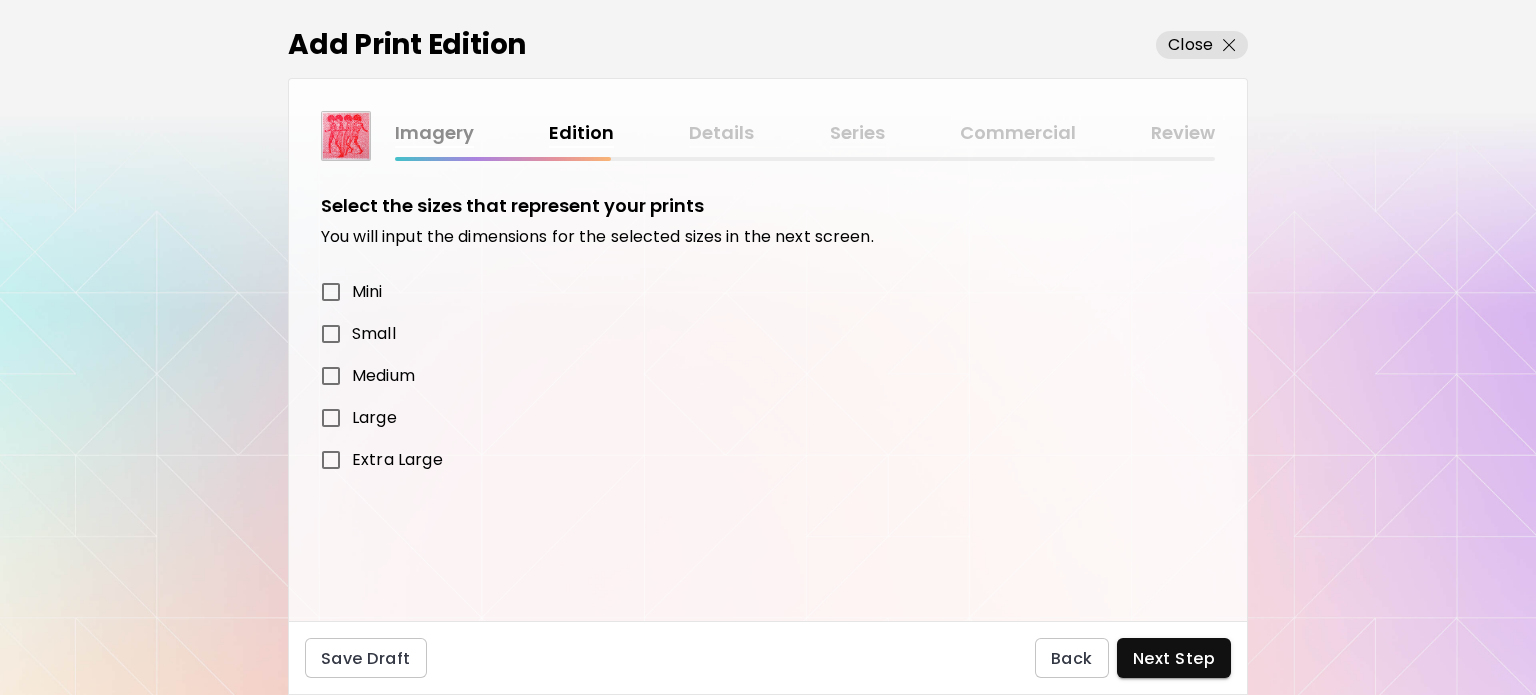 click on "Small" at bounding box center [374, 334] 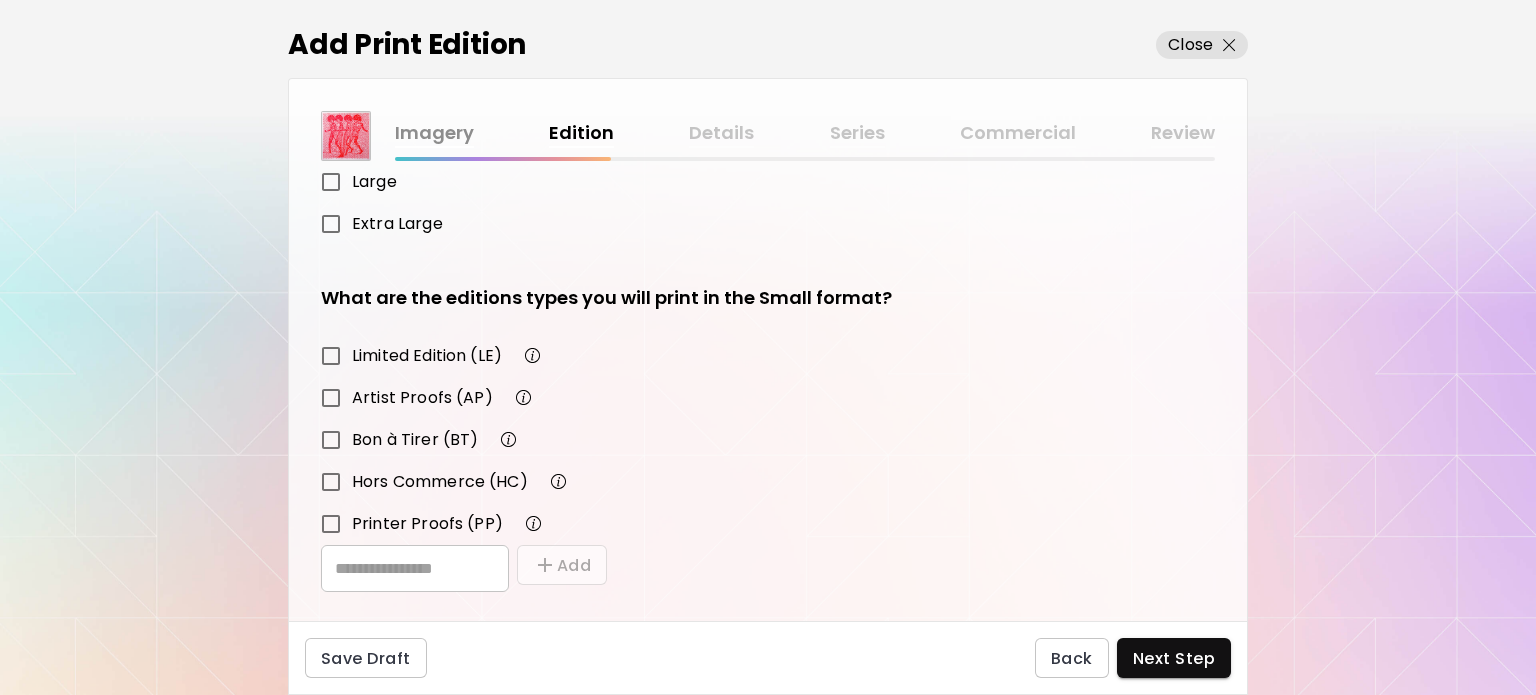 scroll, scrollTop: 269, scrollLeft: 0, axis: vertical 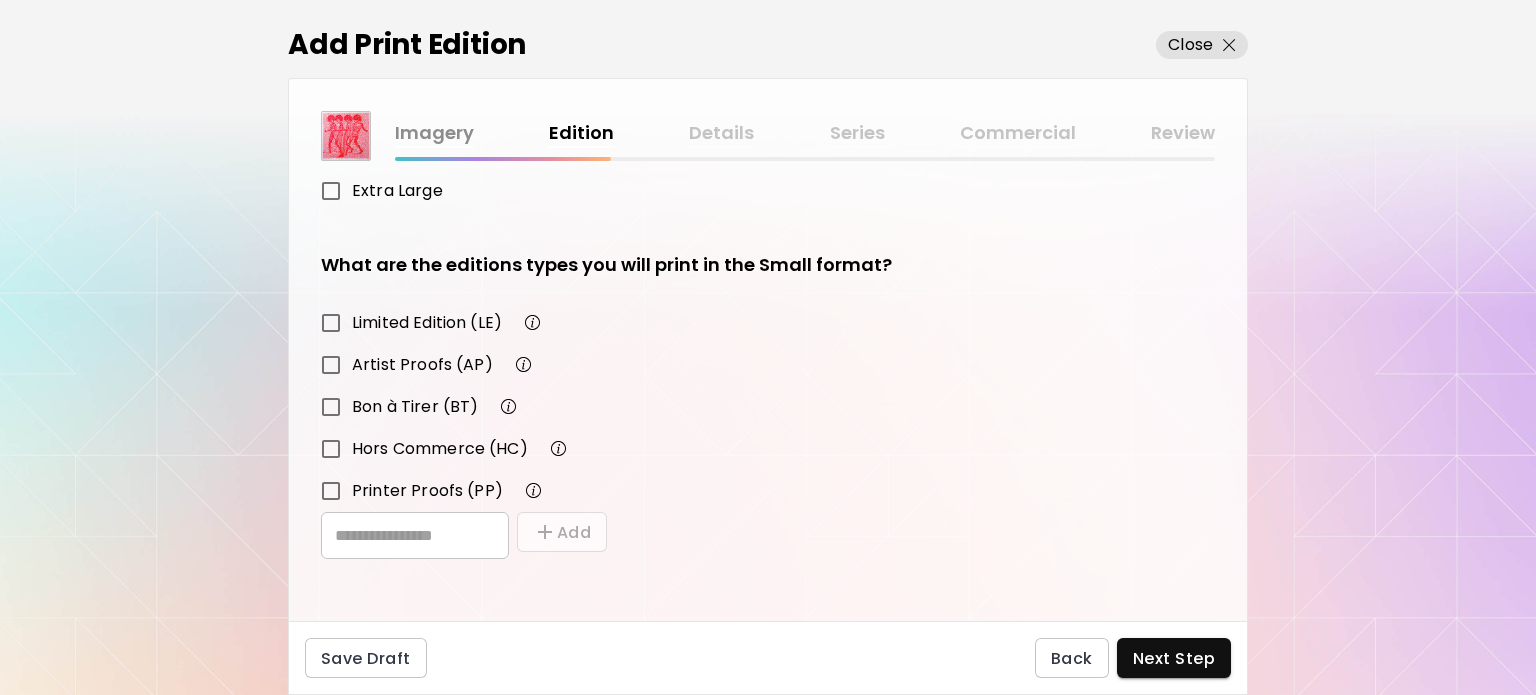 click on "Limited Edition (LE)" at bounding box center [427, 323] 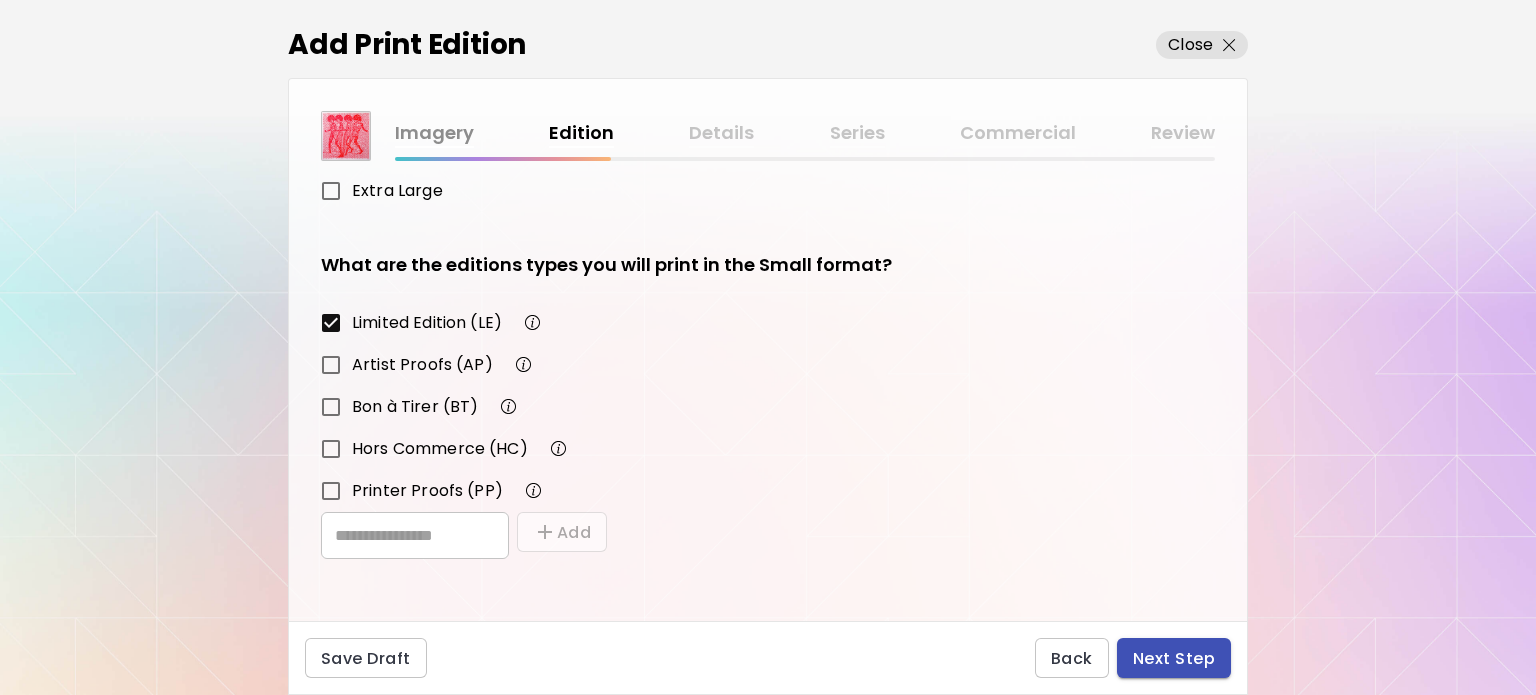 click on "Next Step" at bounding box center (1174, 658) 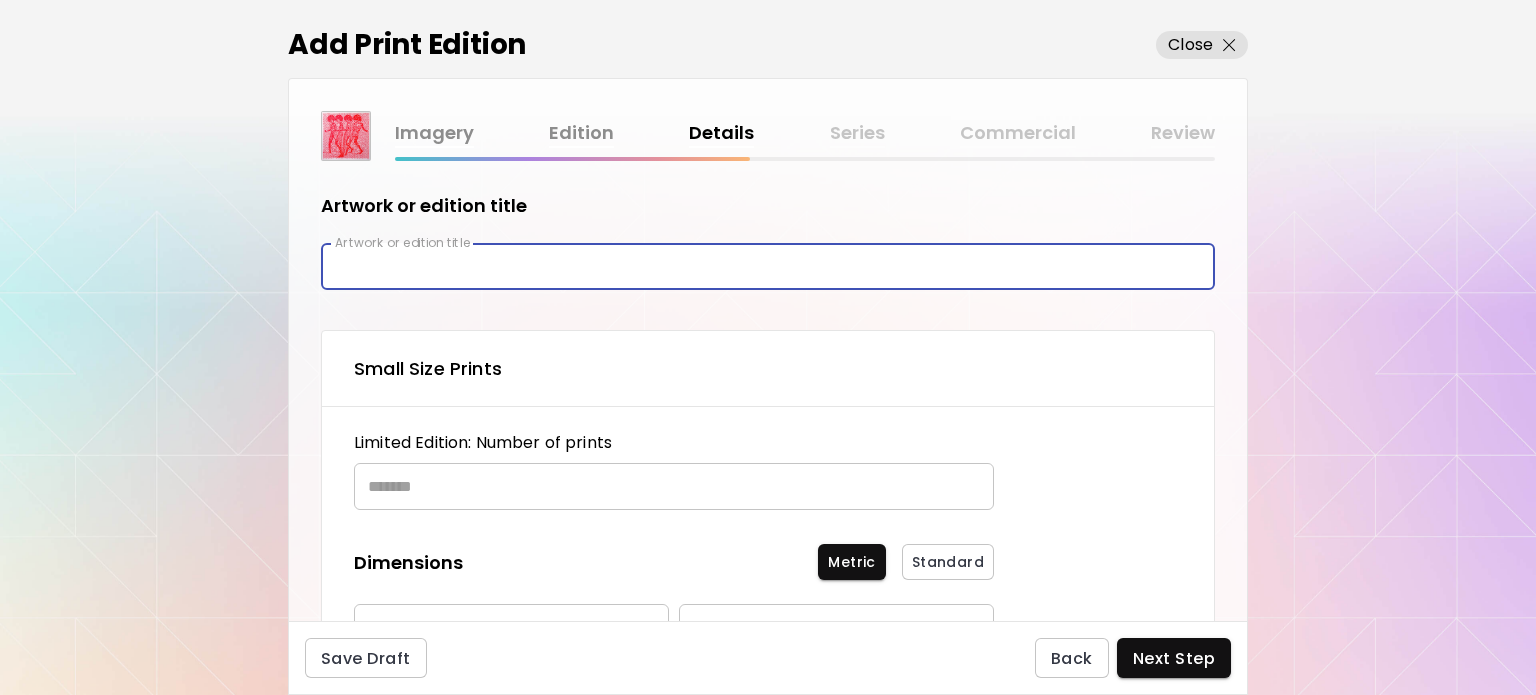 click at bounding box center [768, 266] 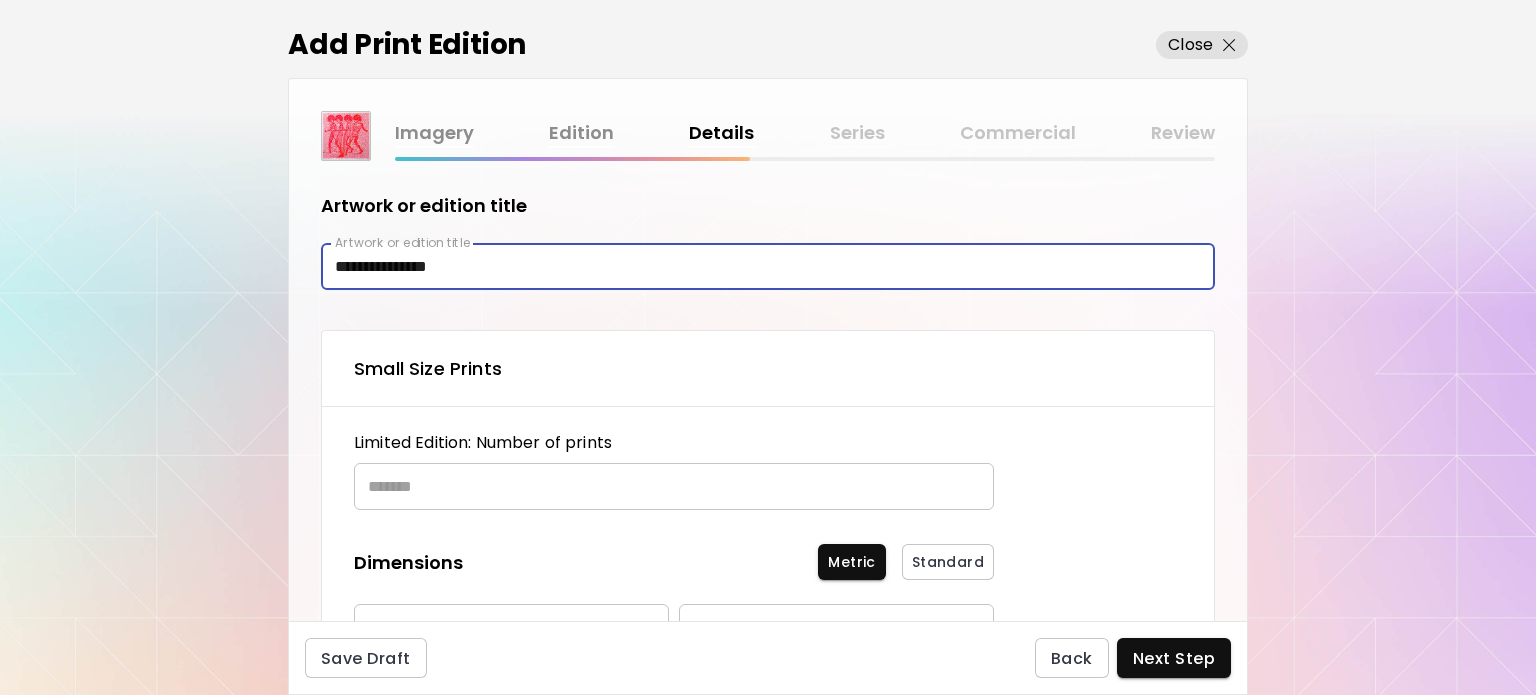 type on "**********" 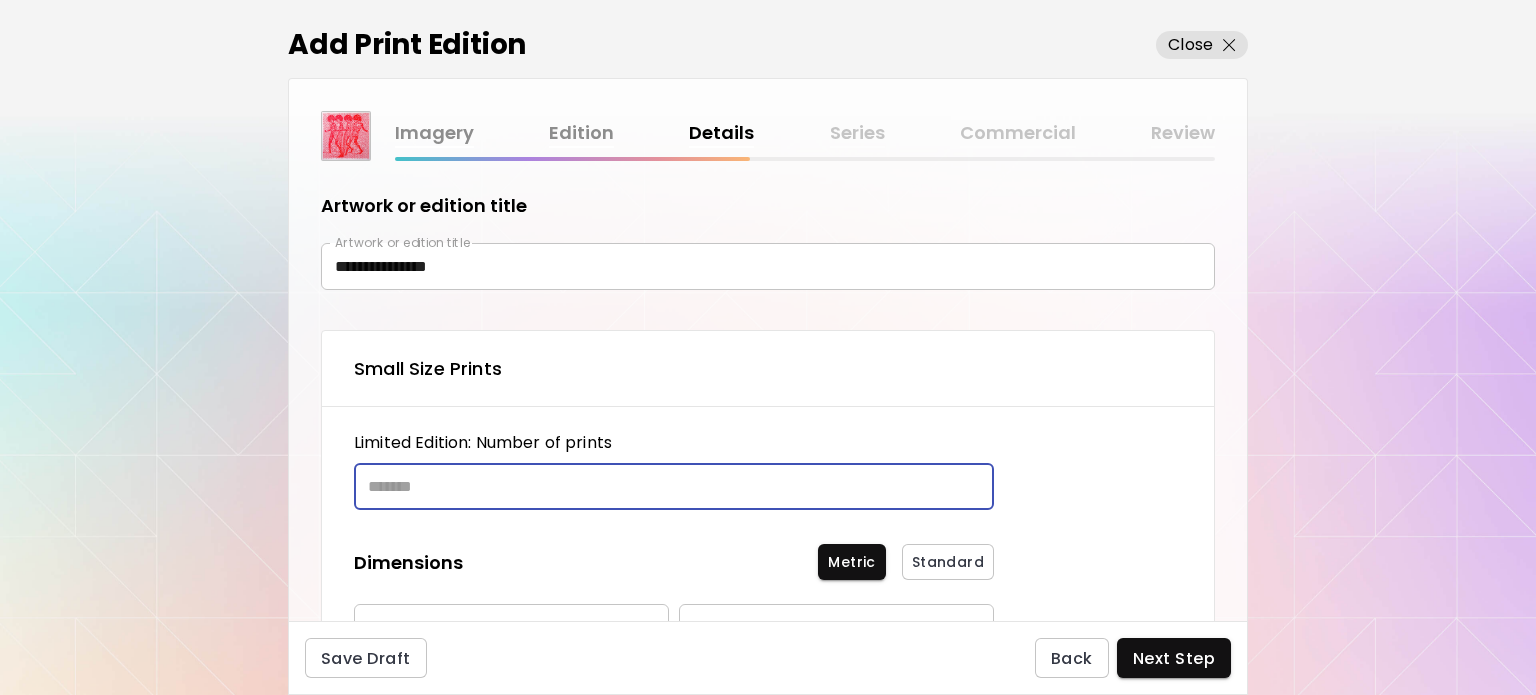 click at bounding box center [667, 486] 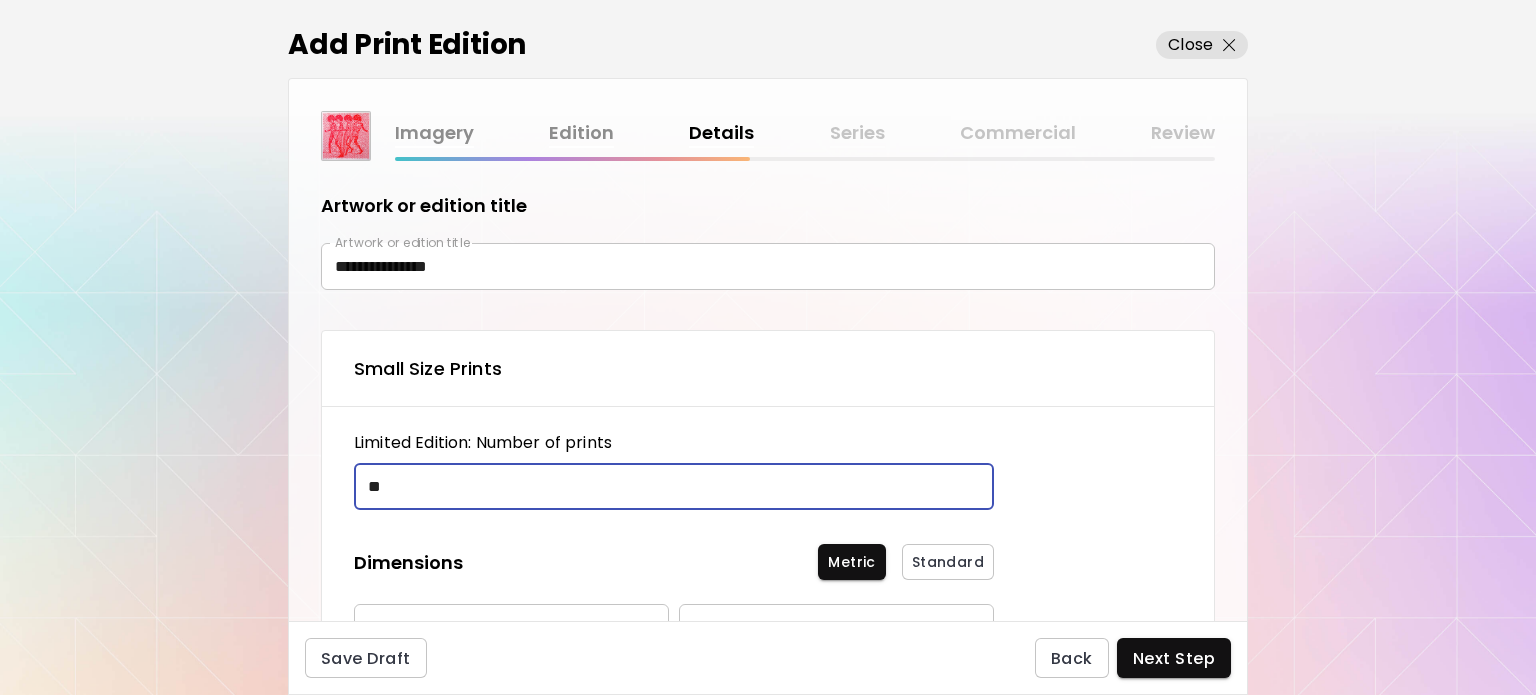 type on "**" 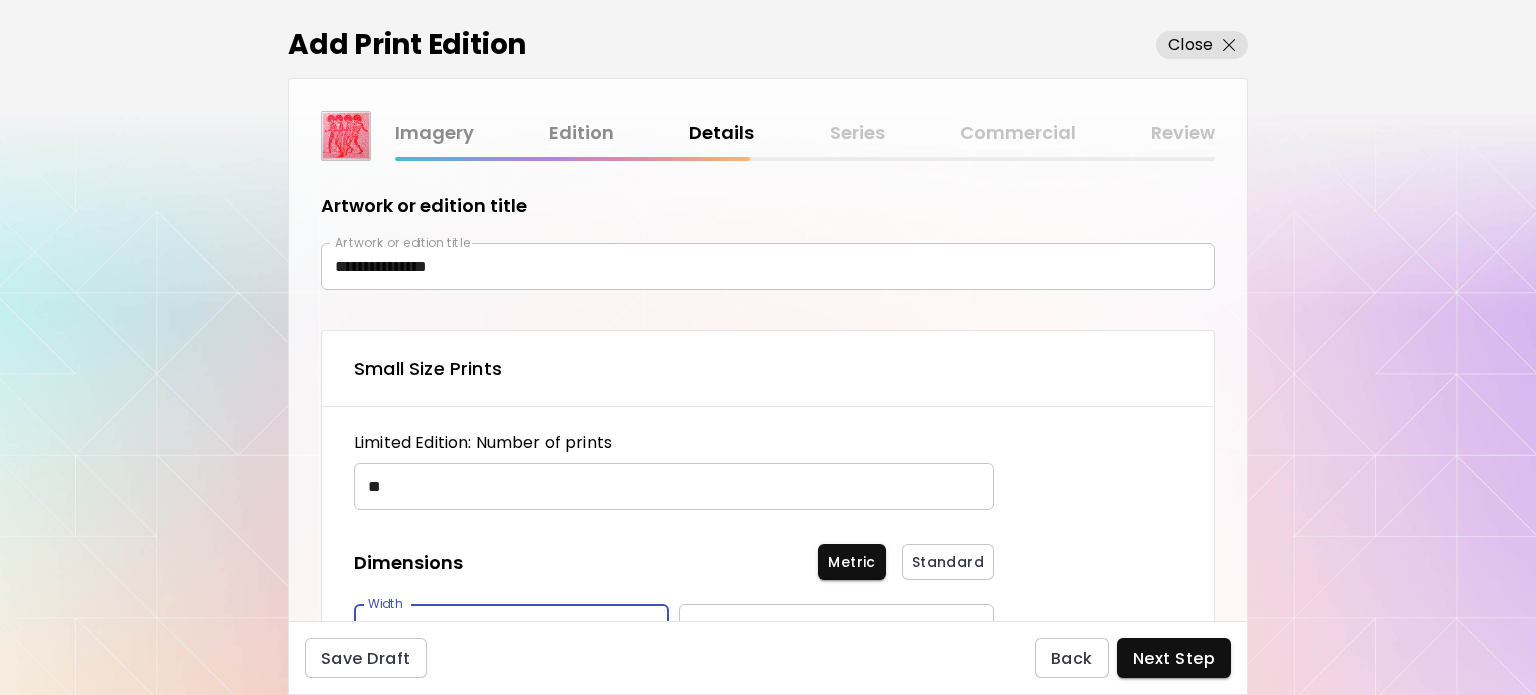 click at bounding box center (491, 627) 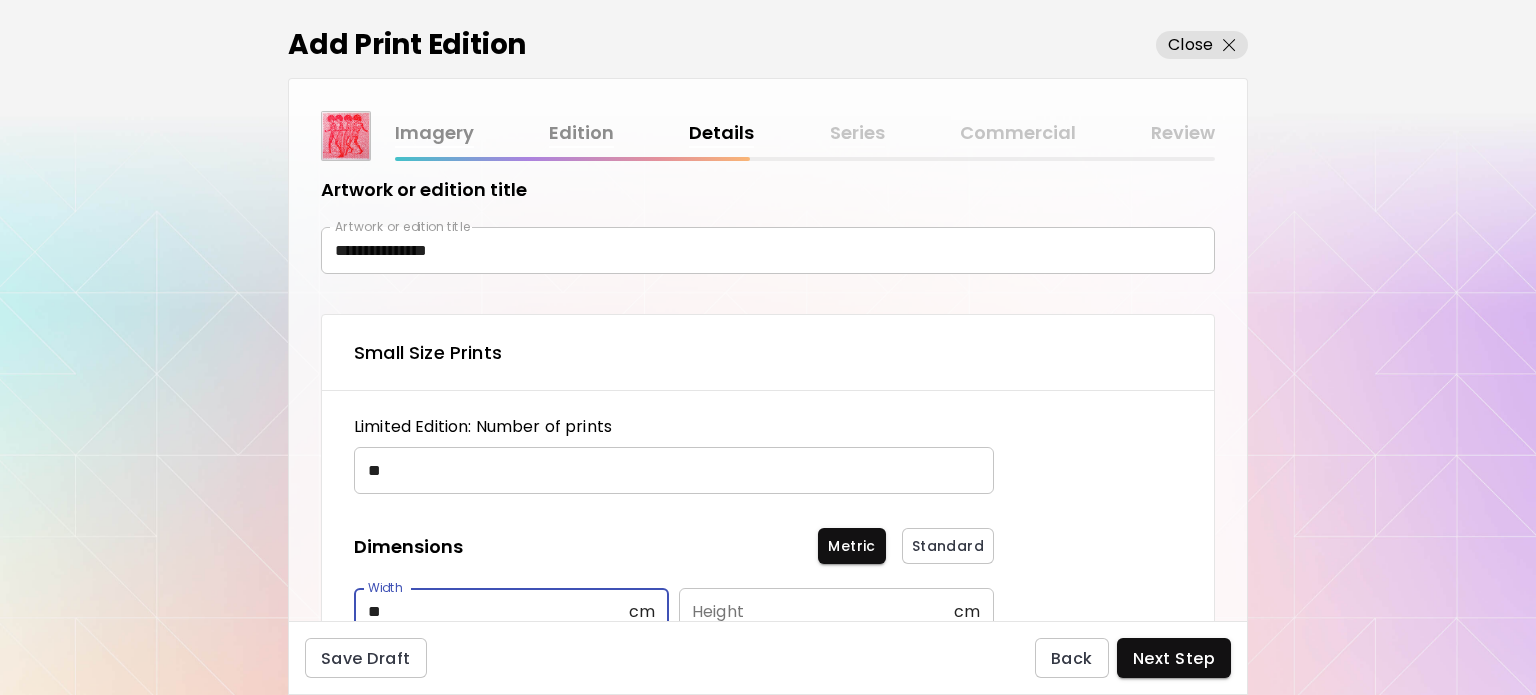 type on "**" 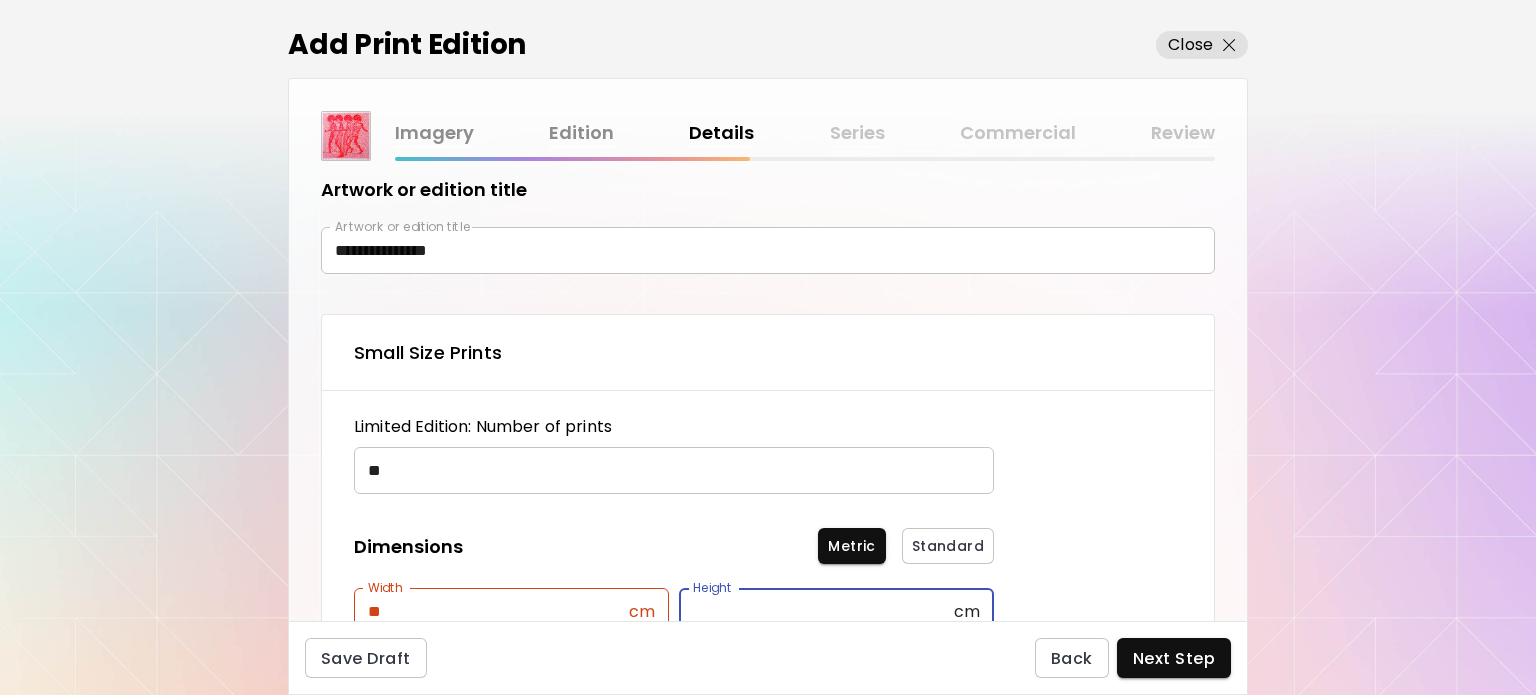 scroll, scrollTop: 28, scrollLeft: 0, axis: vertical 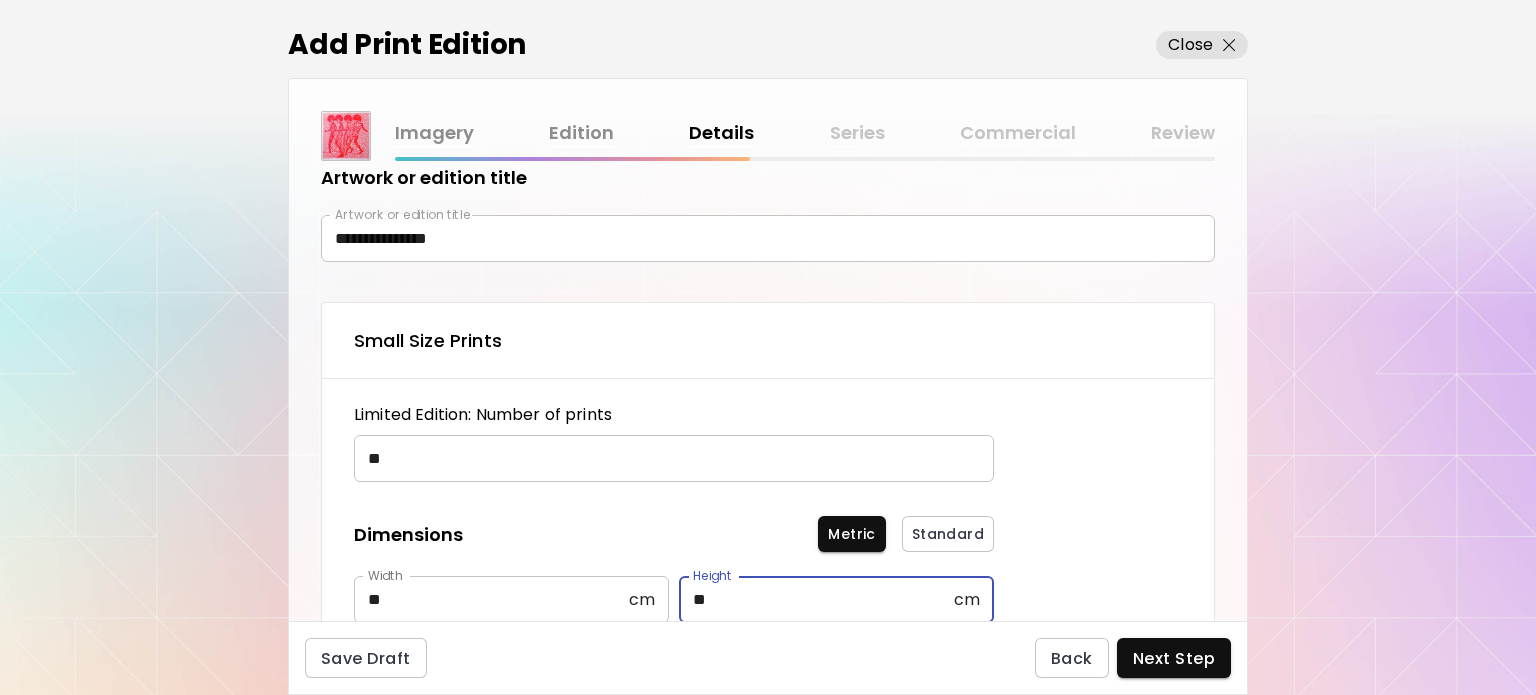 type on "**" 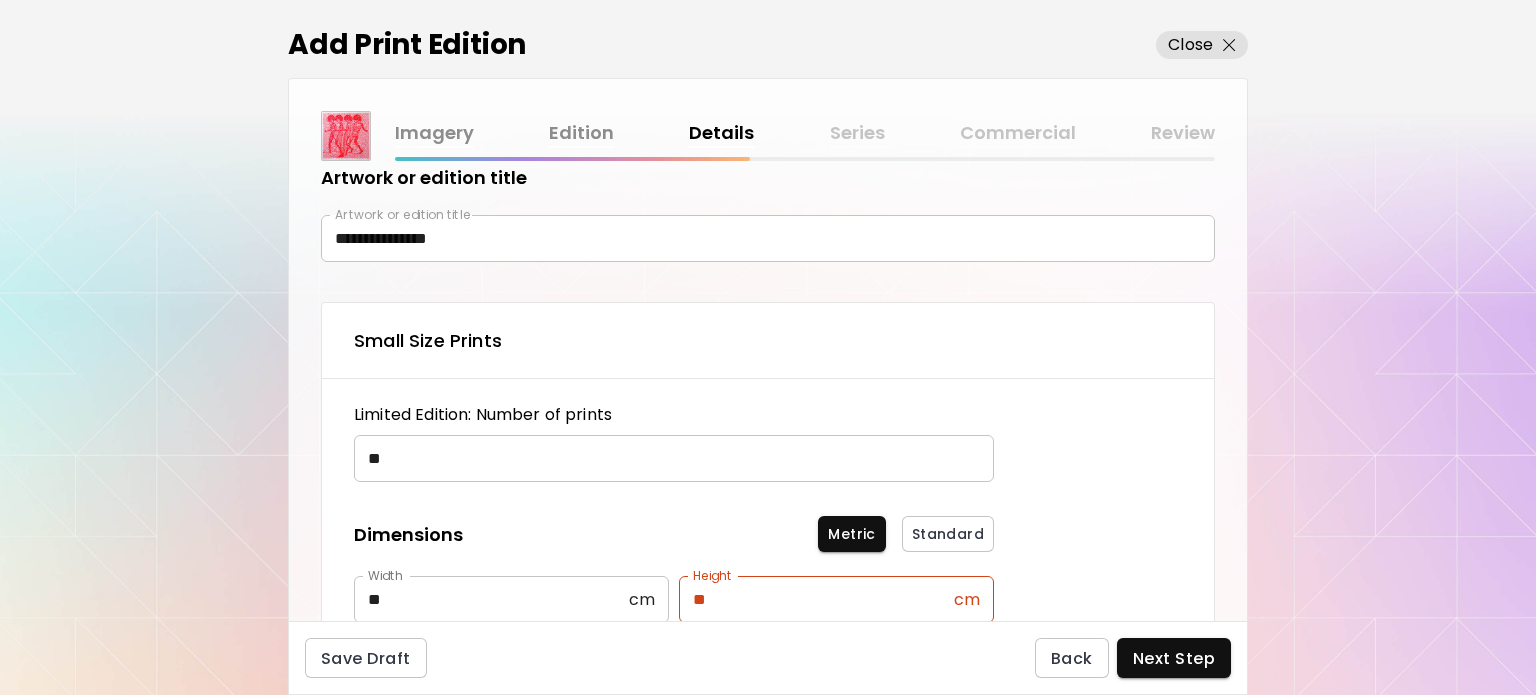 scroll, scrollTop: 375, scrollLeft: 0, axis: vertical 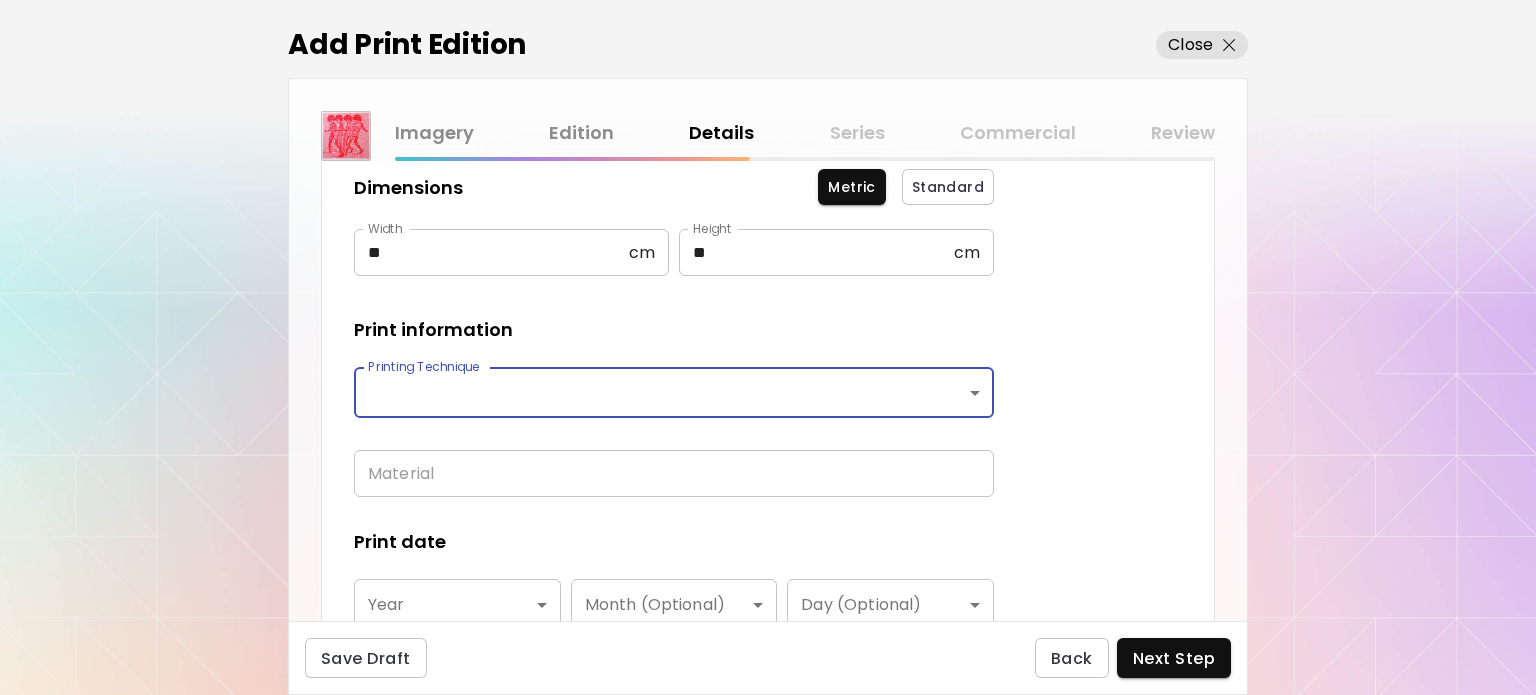 click on "**********" at bounding box center (768, 347) 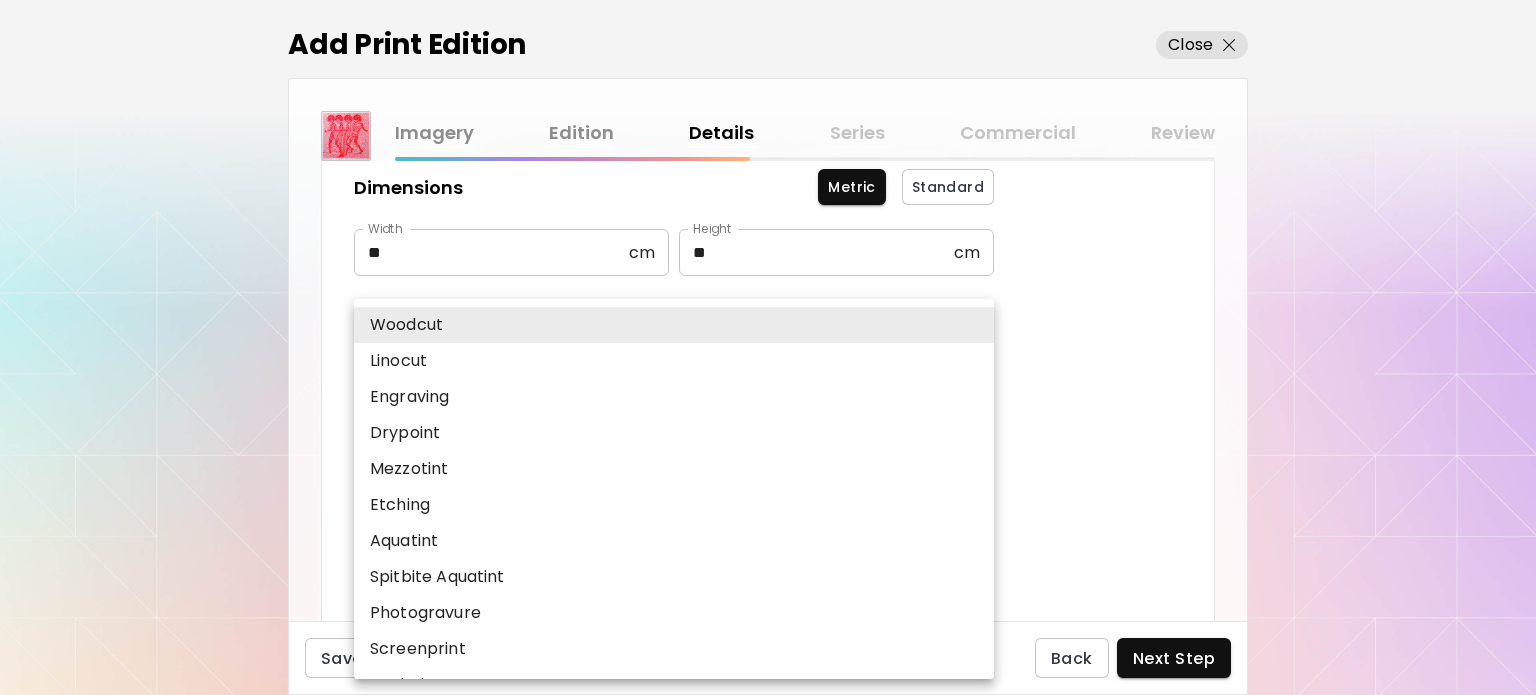 type 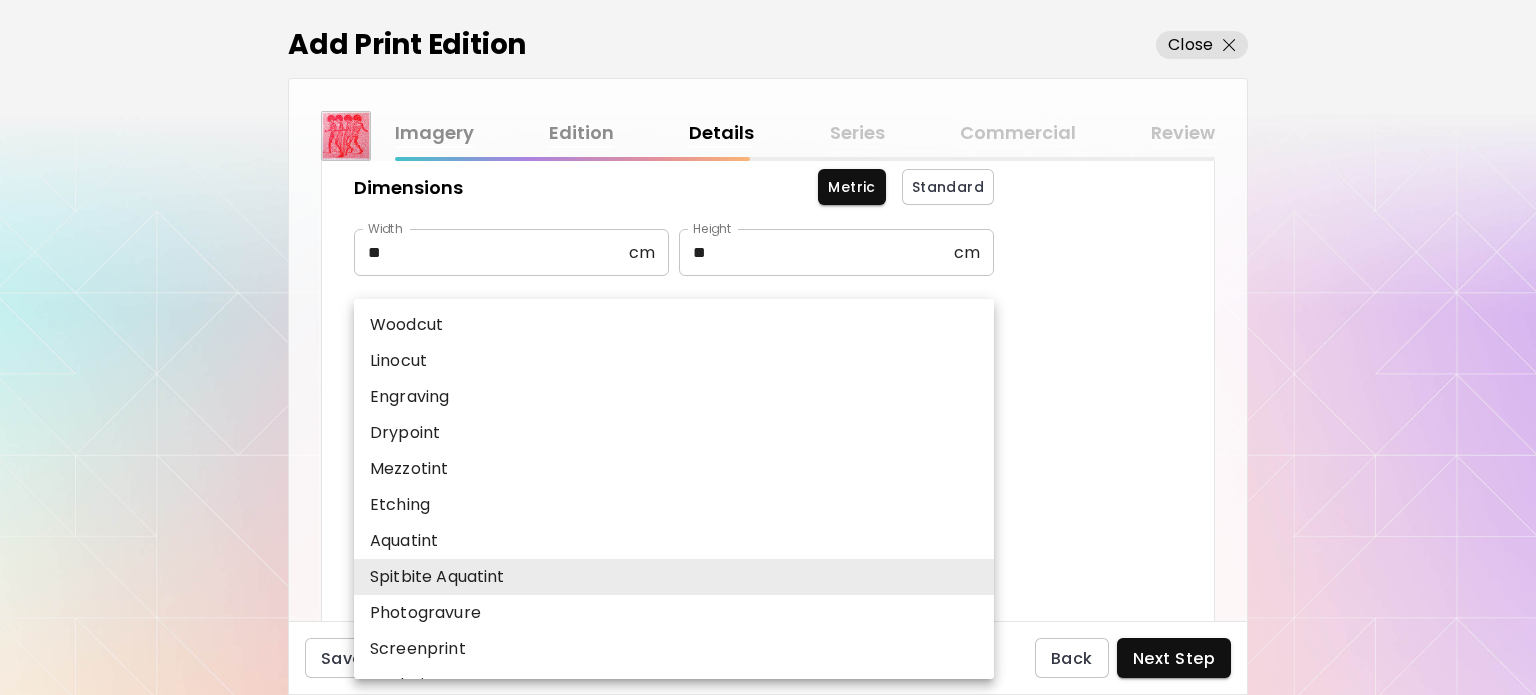 scroll, scrollTop: 248, scrollLeft: 0, axis: vertical 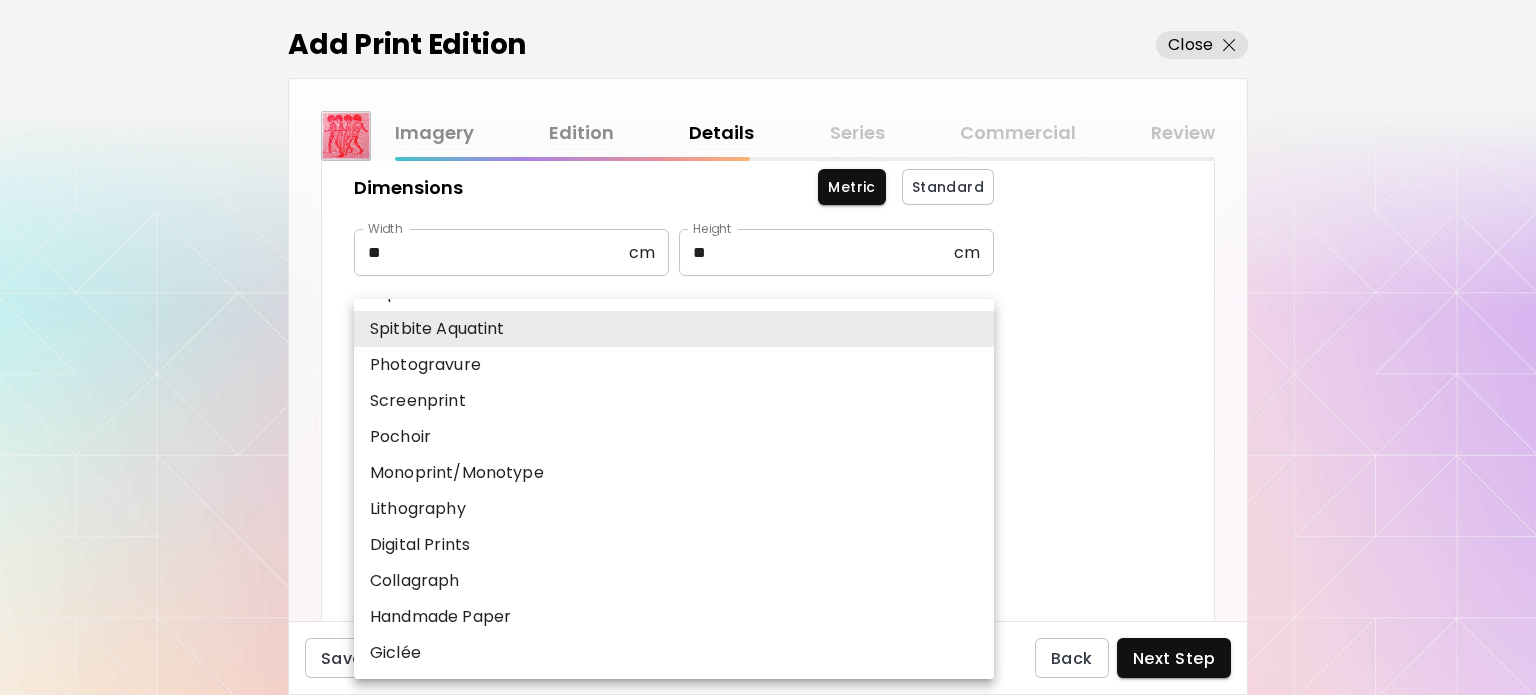 type 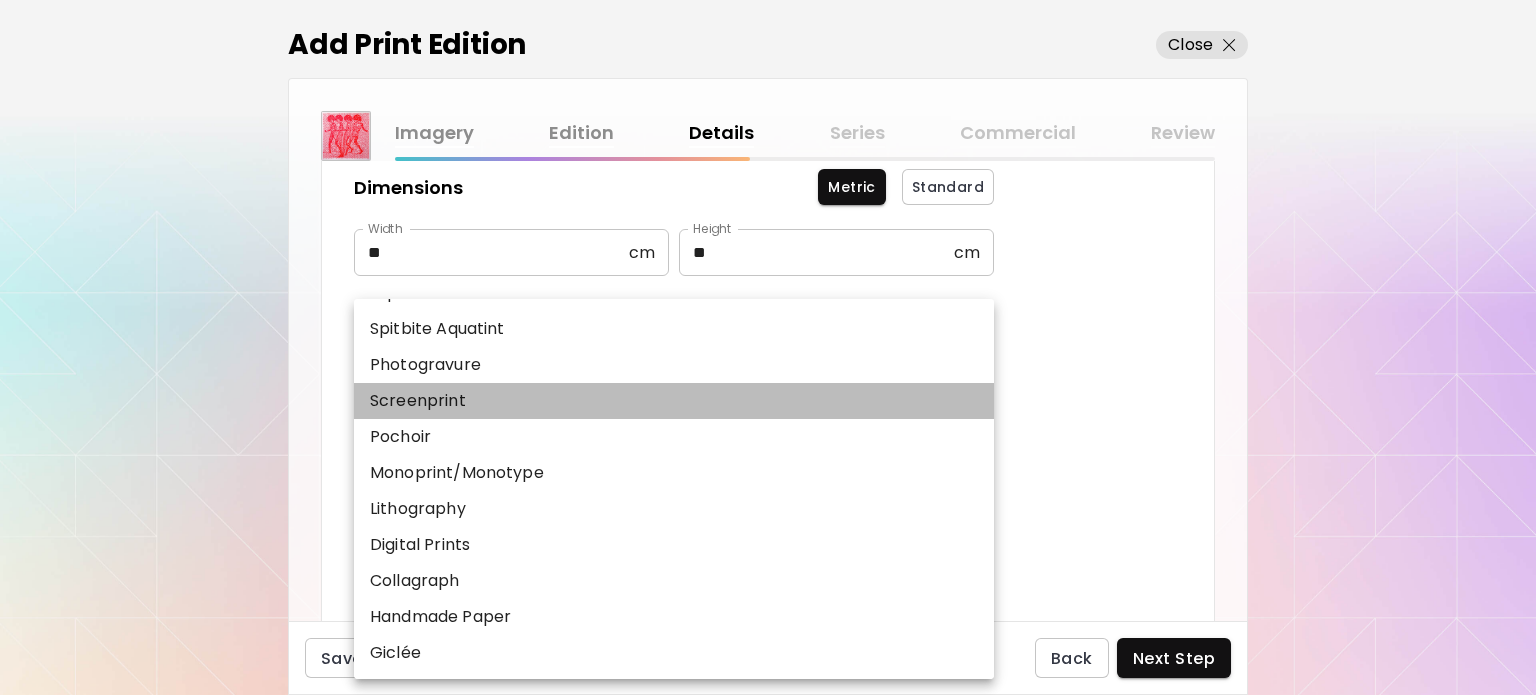 click on "Screenprint" at bounding box center (679, 401) 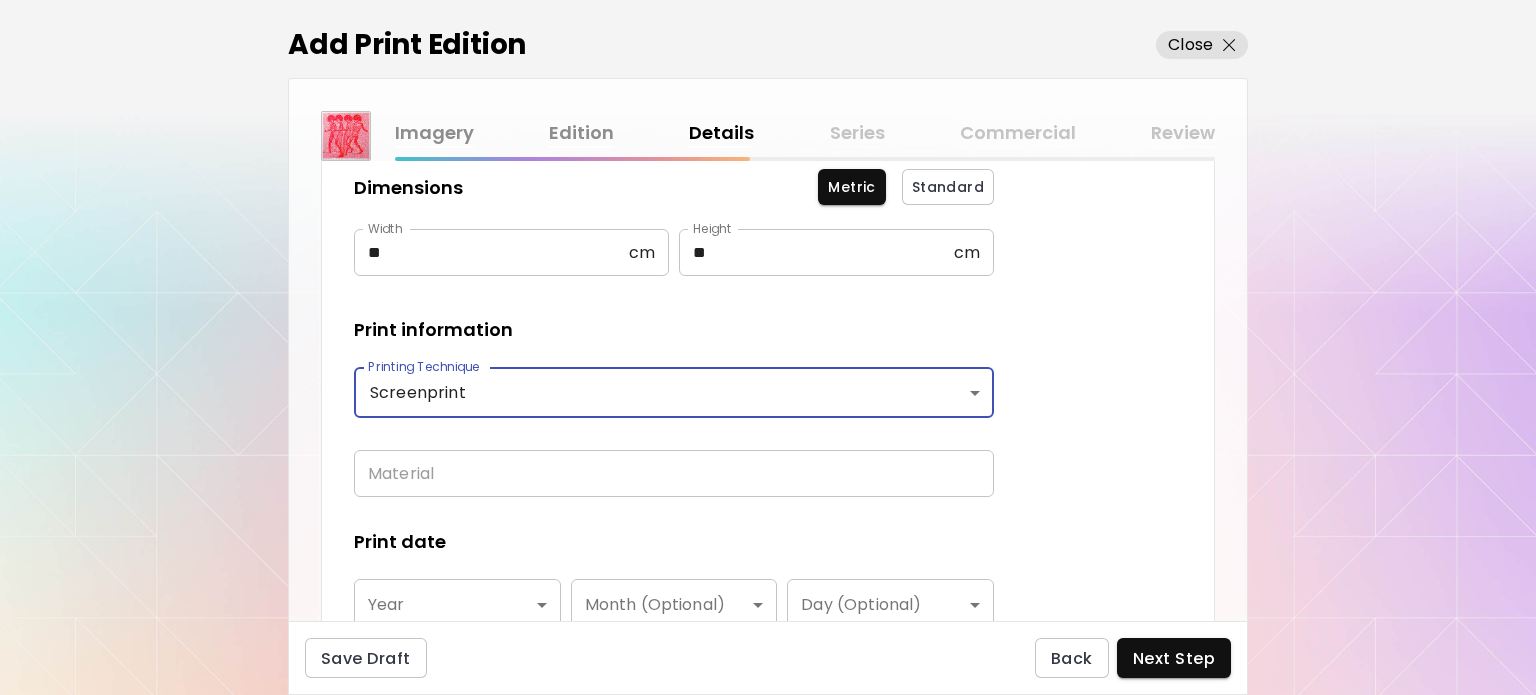 click at bounding box center (674, 473) 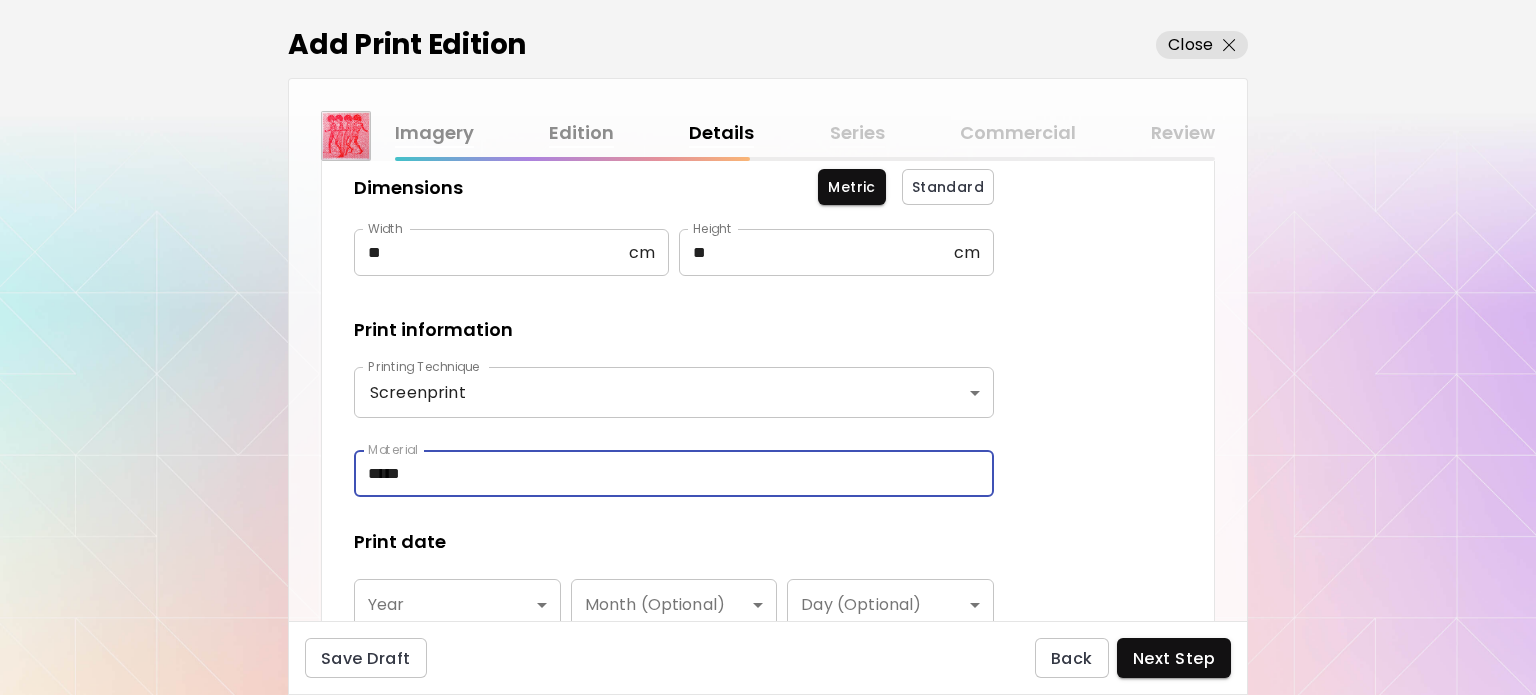 type on "*****" 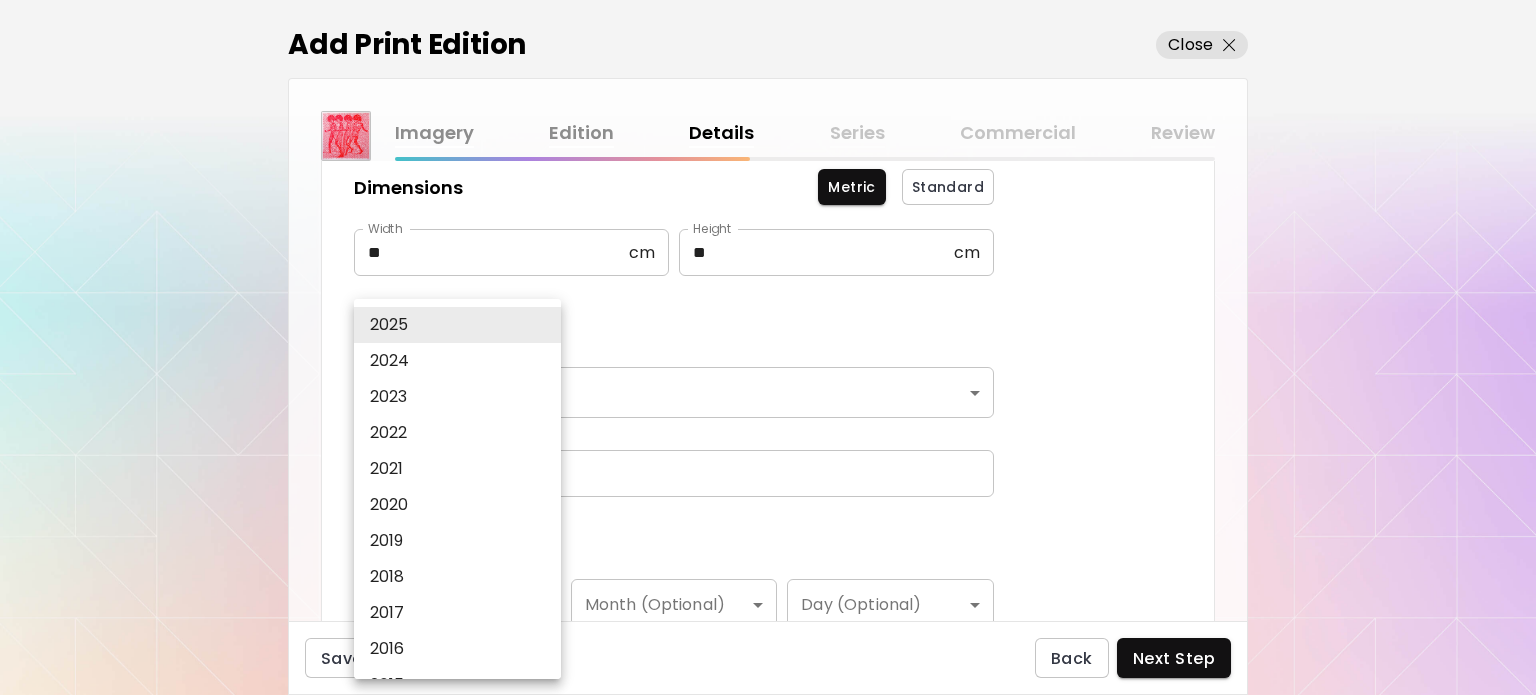 scroll, scrollTop: 382, scrollLeft: 0, axis: vertical 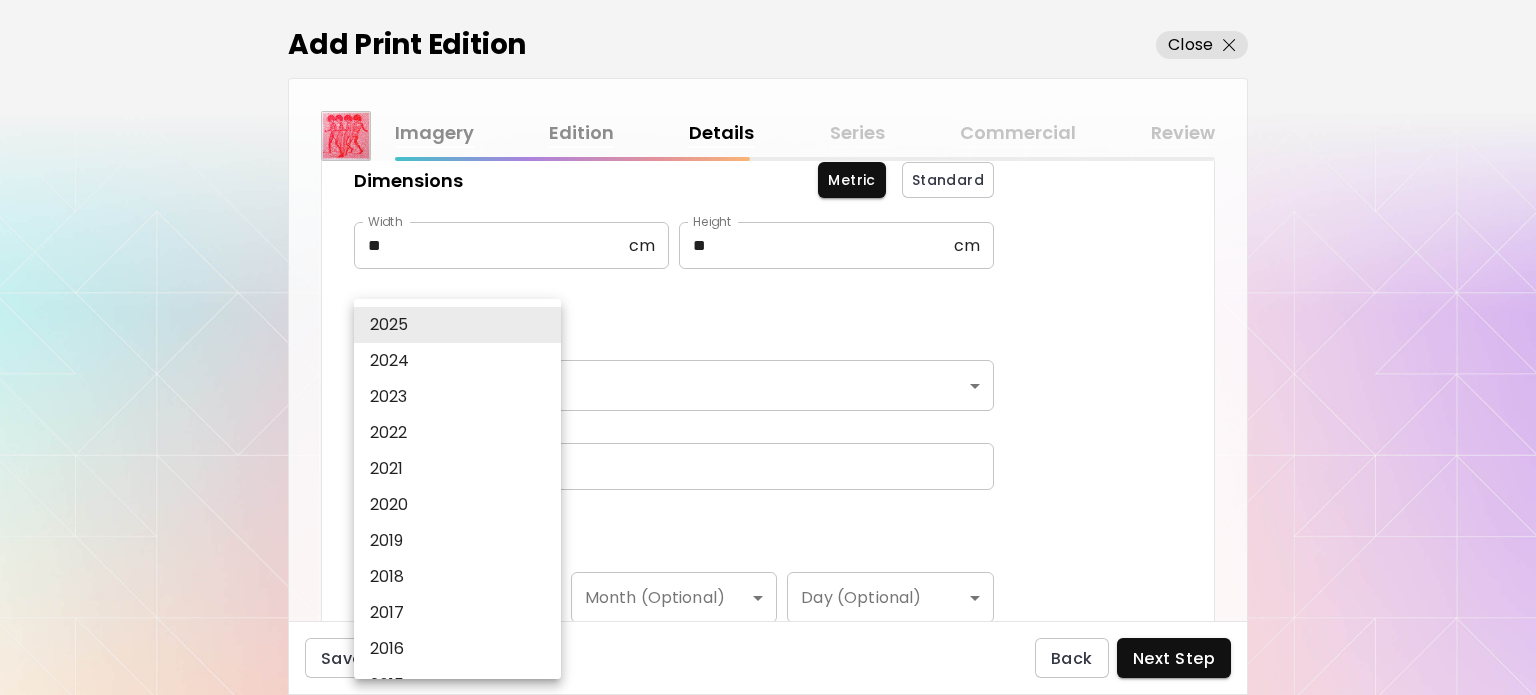 click on "2022" at bounding box center (462, 433) 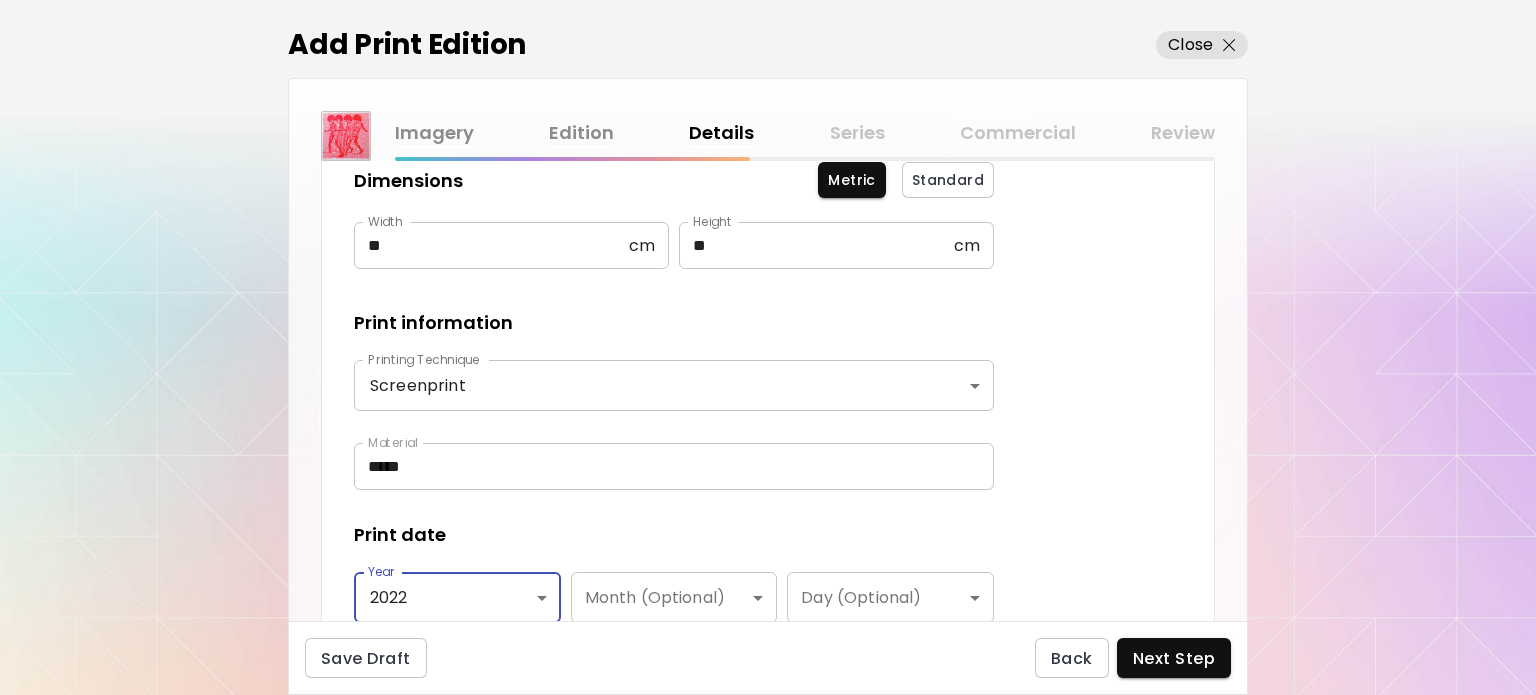 click on "**********" at bounding box center (768, 347) 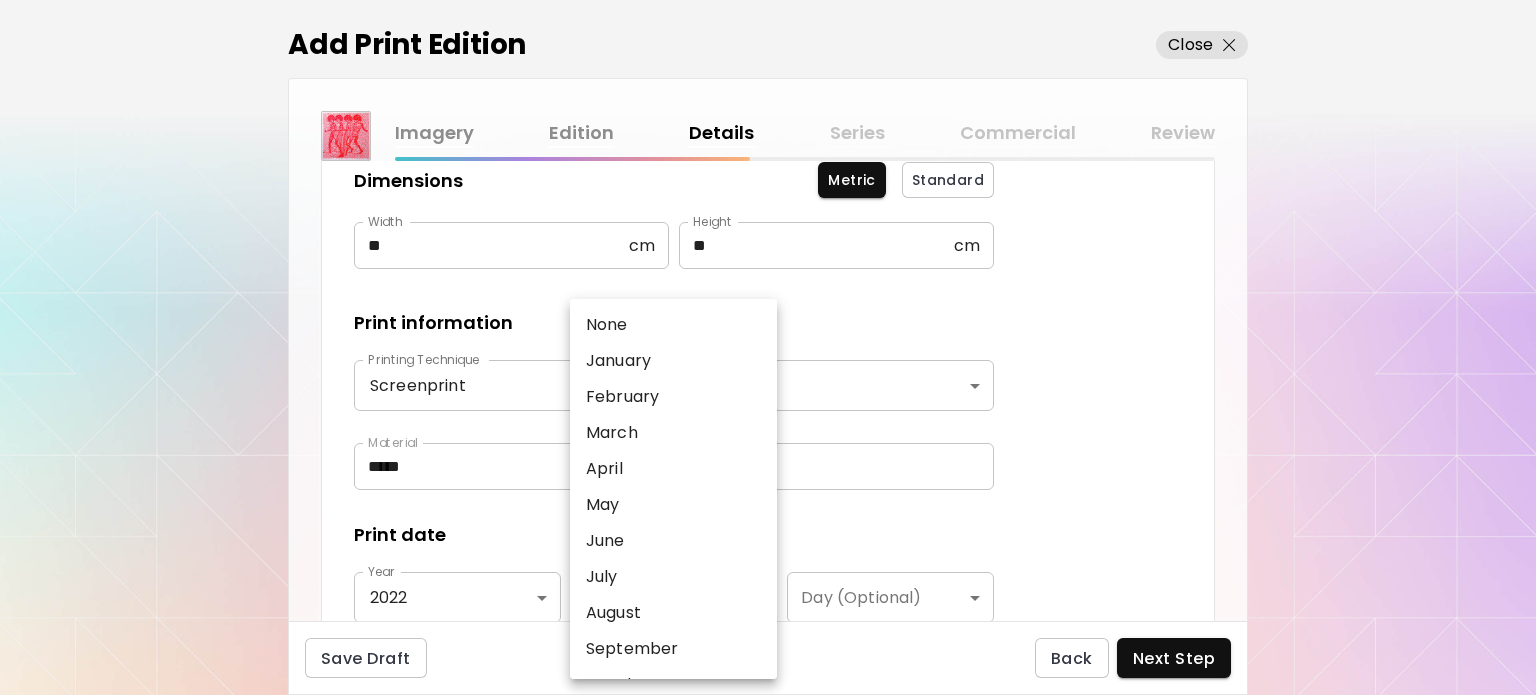click on "May" at bounding box center [678, 505] 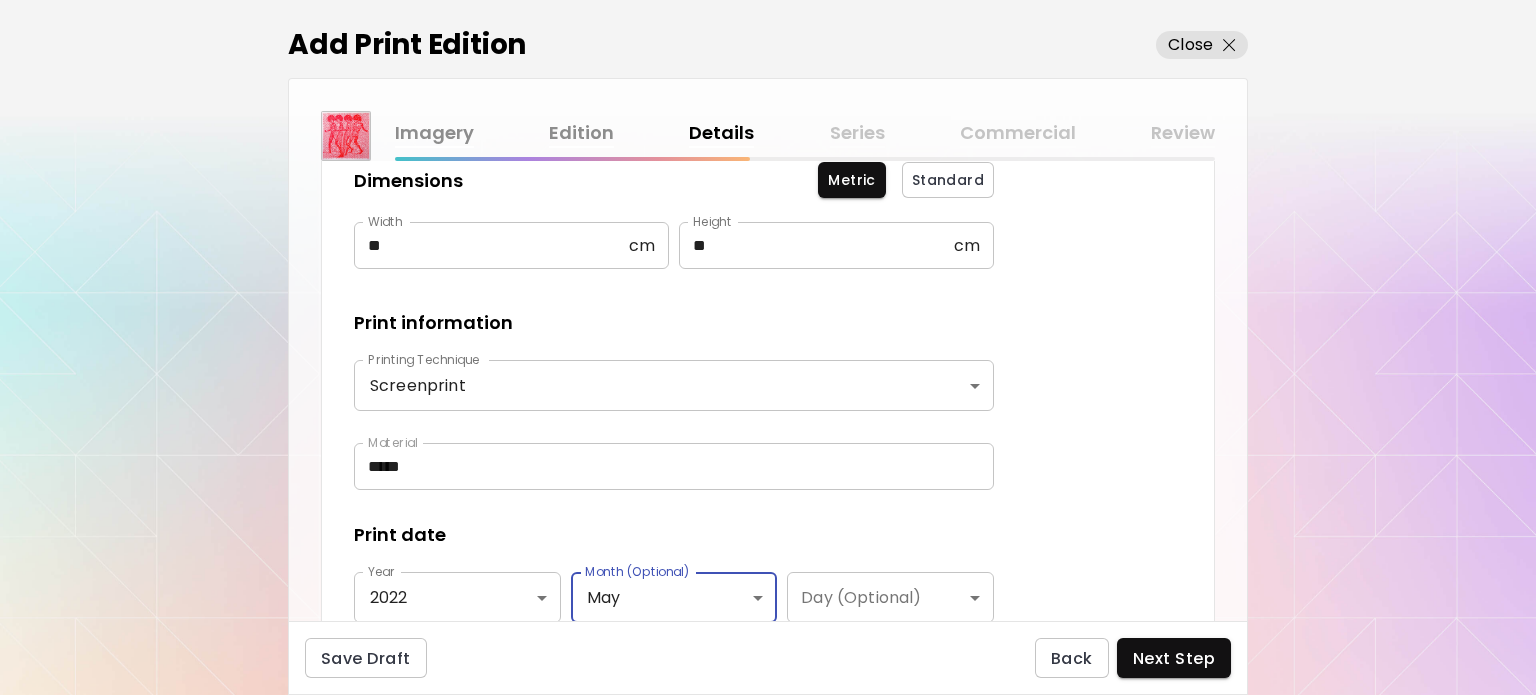 click on "**********" at bounding box center (768, 347) 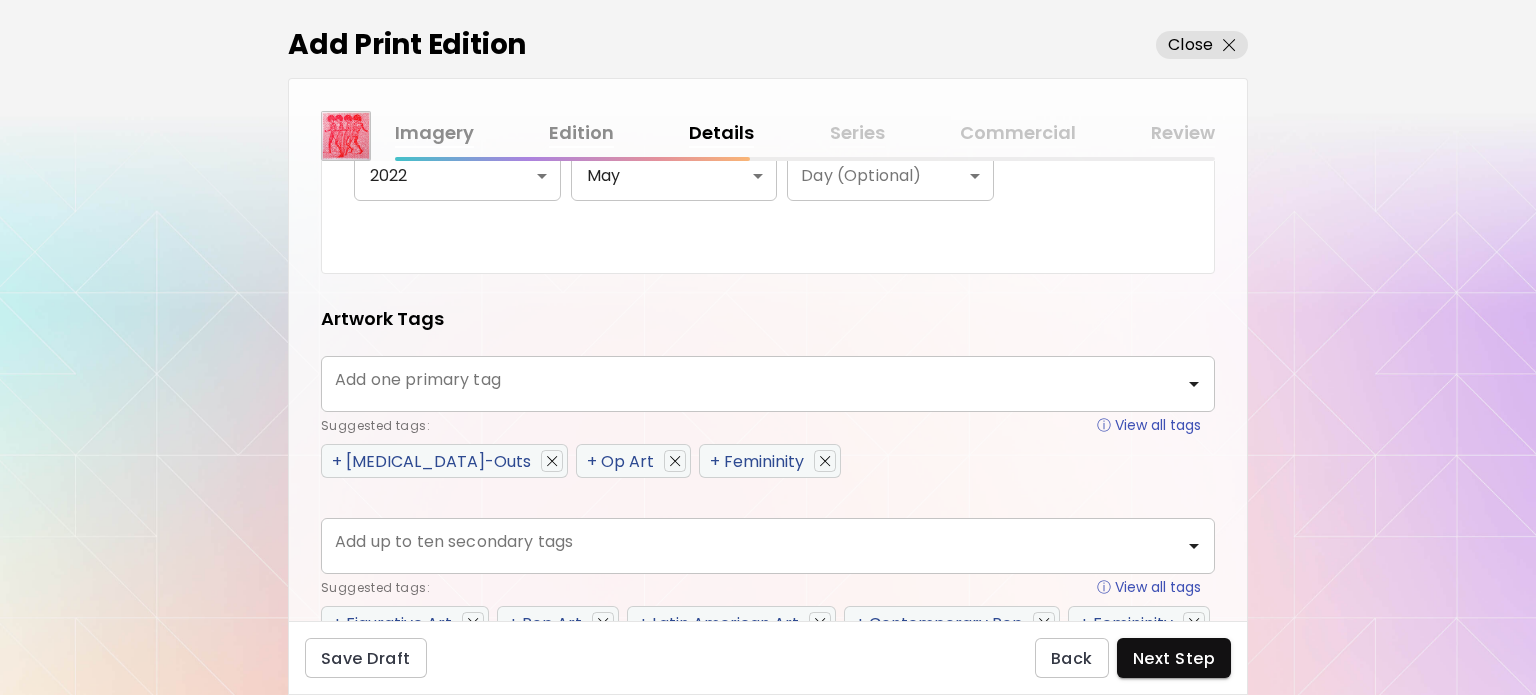 scroll, scrollTop: 809, scrollLeft: 0, axis: vertical 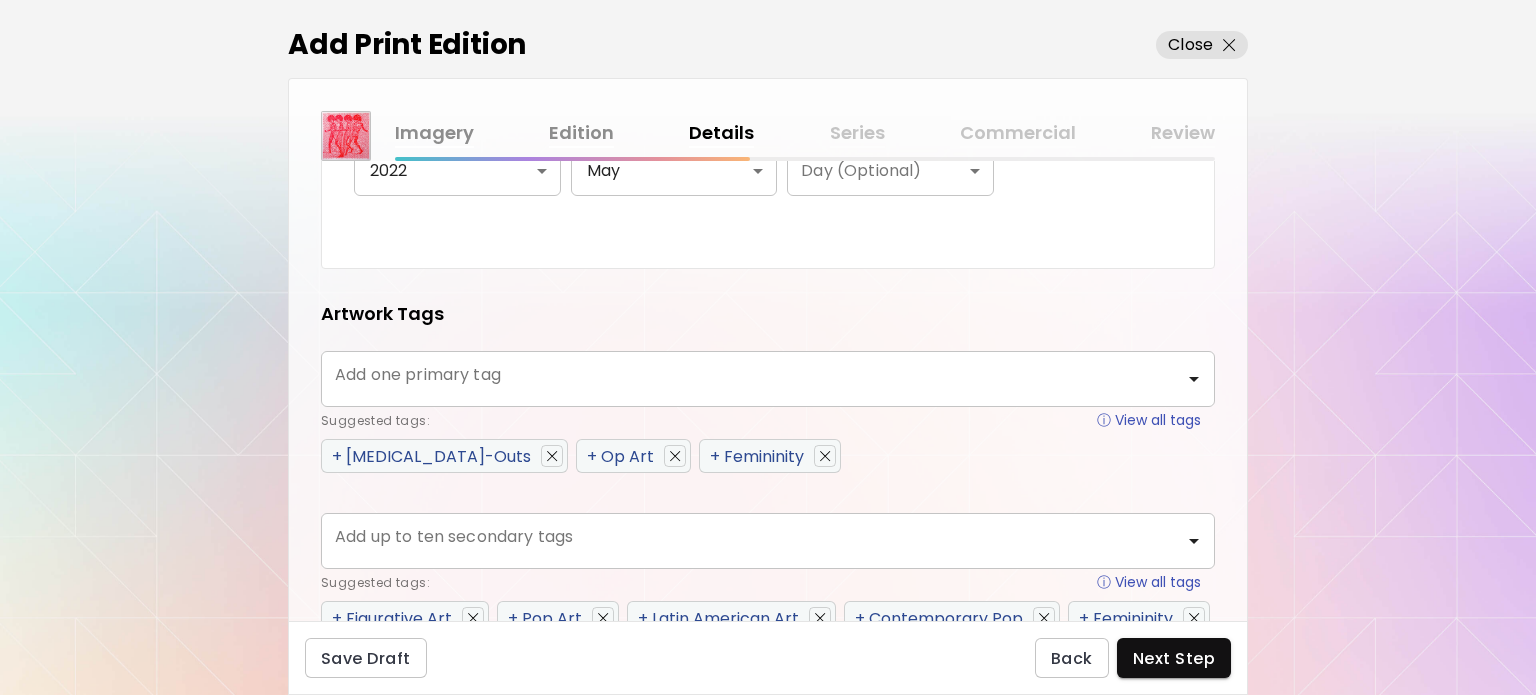 click on "Add one primary tag" at bounding box center (740, 379) 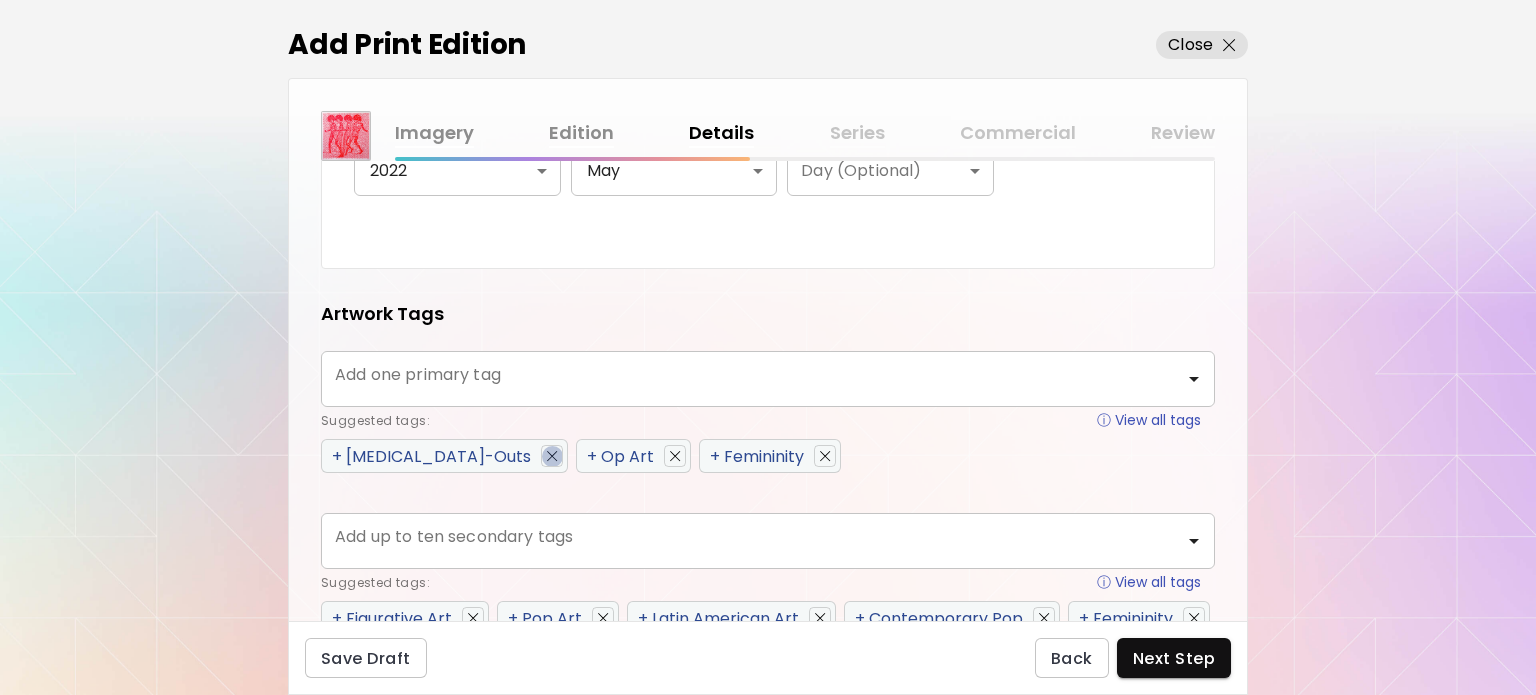 click at bounding box center [552, 456] 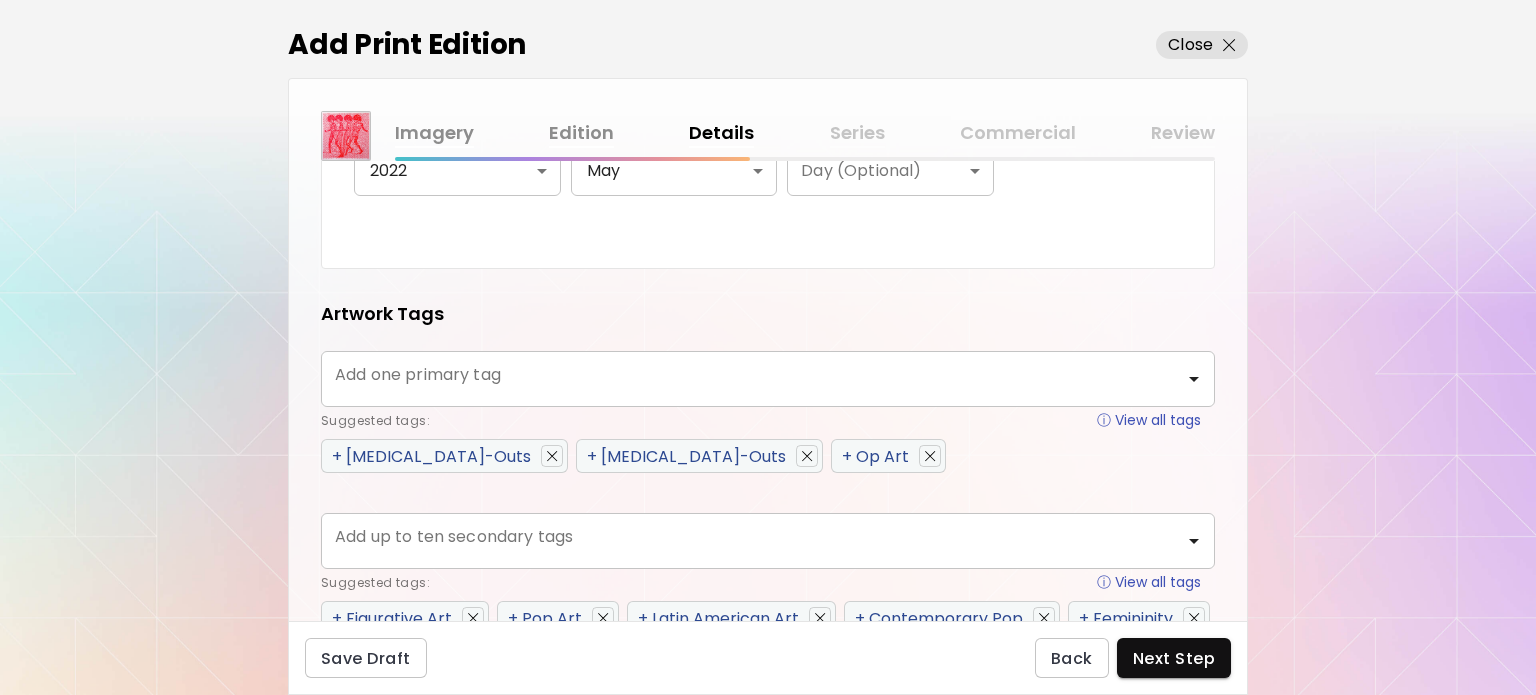 click at bounding box center [552, 456] 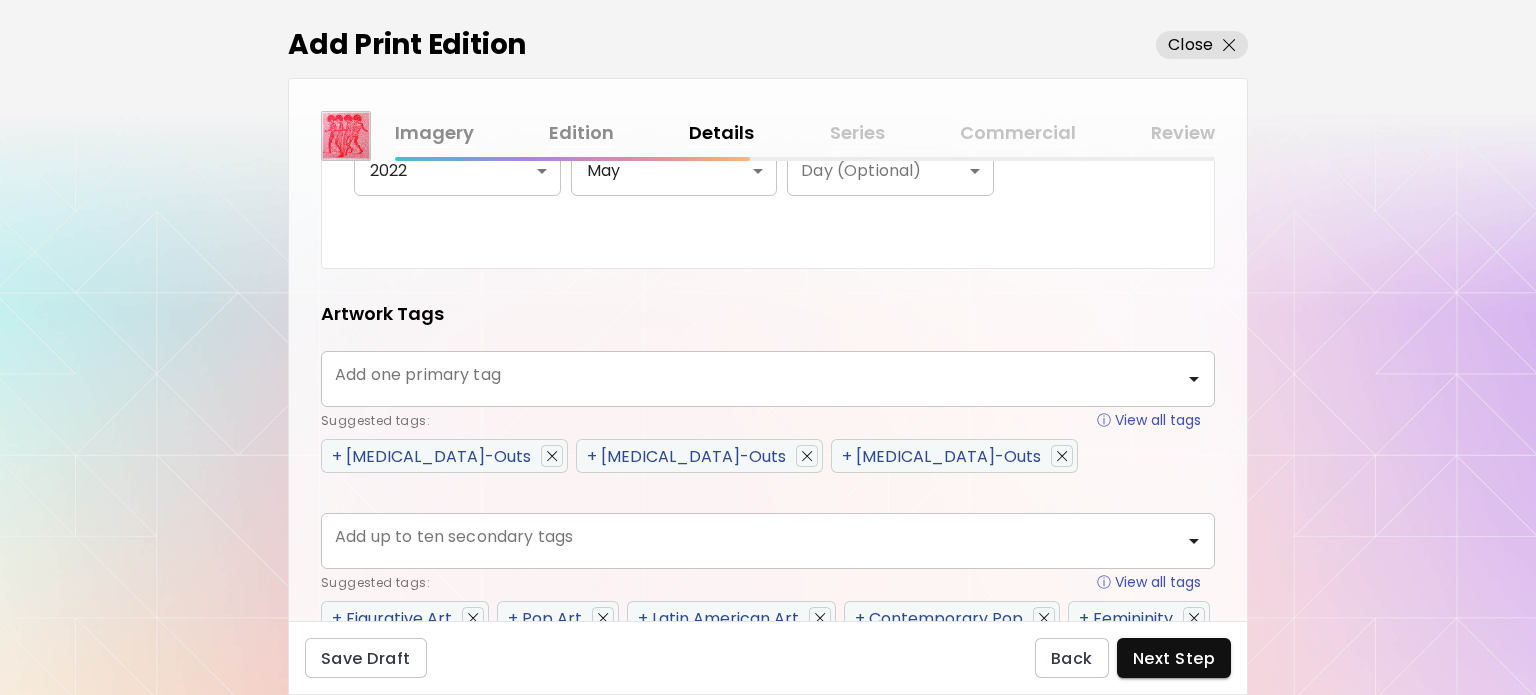 click at bounding box center [552, 456] 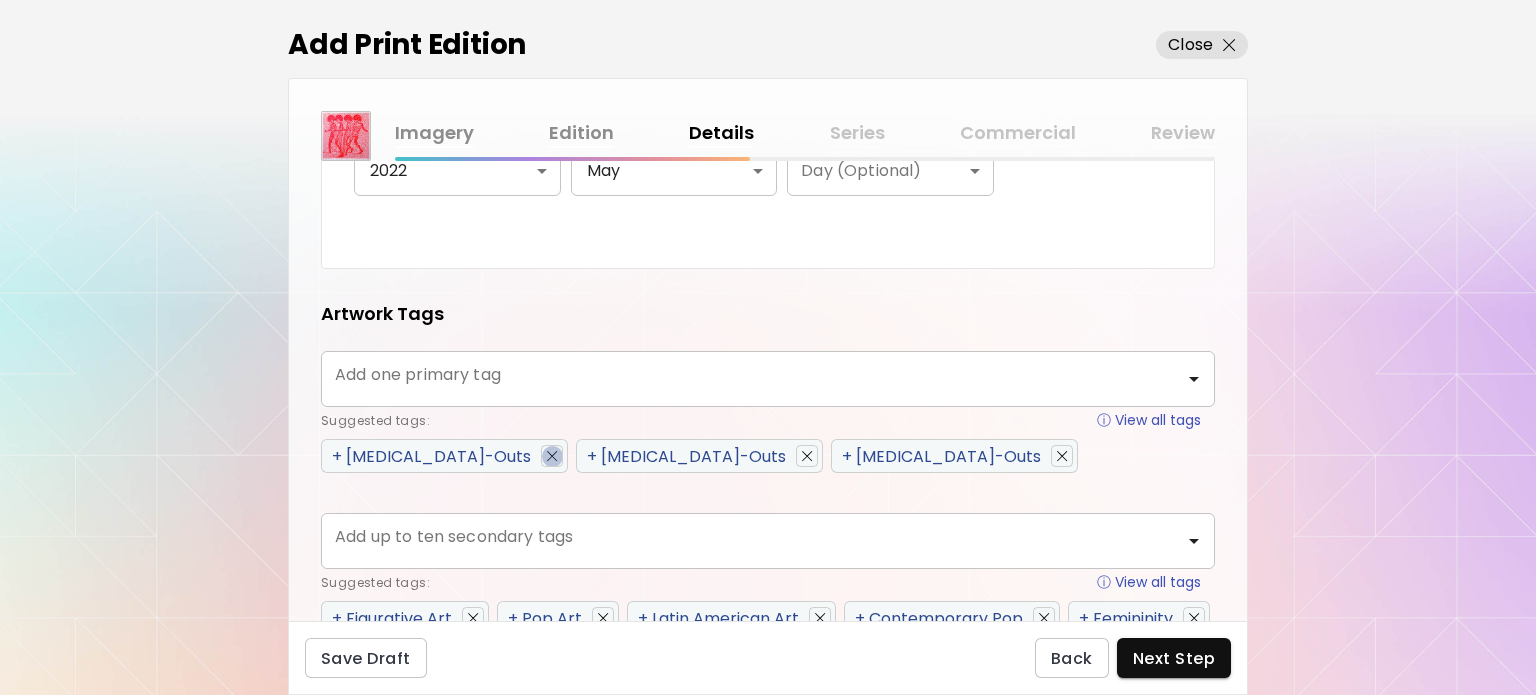 click at bounding box center (552, 456) 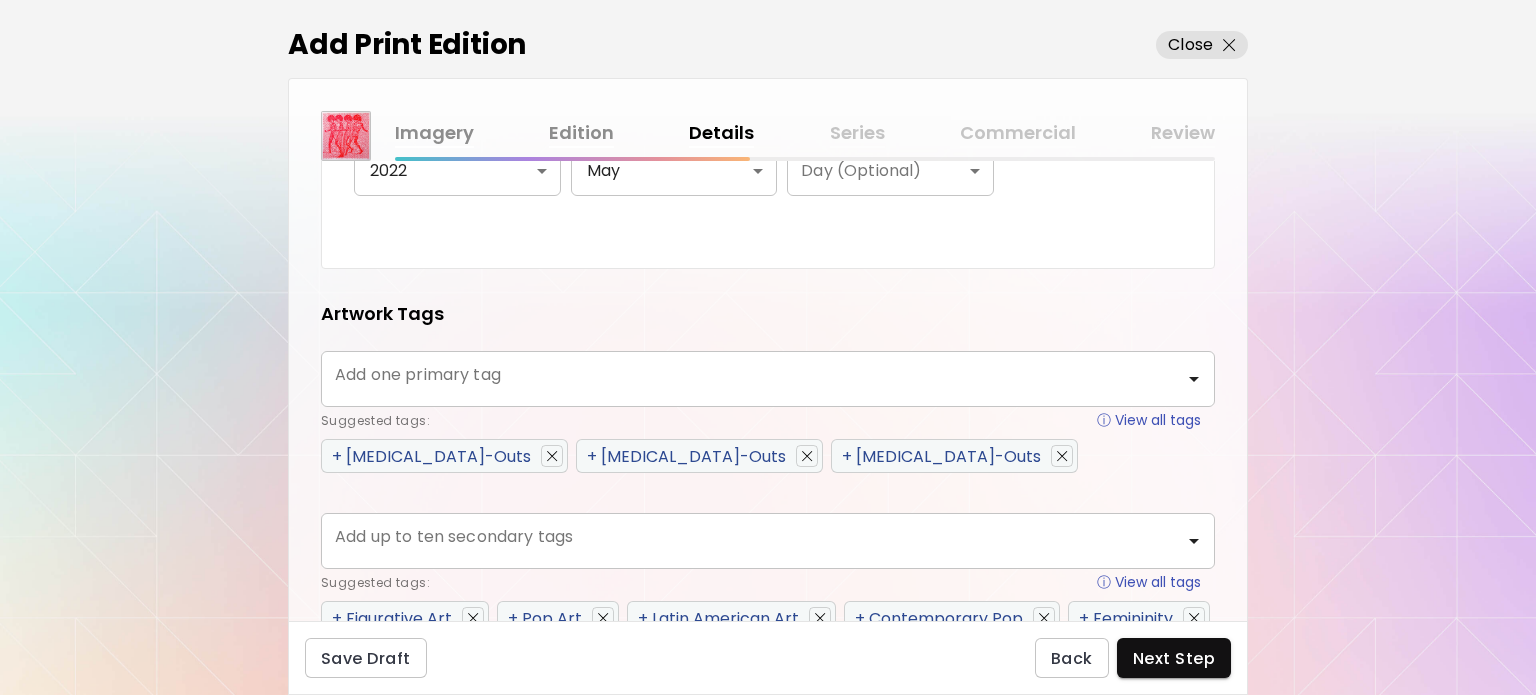 click on "Add one primary tag" at bounding box center (740, 379) 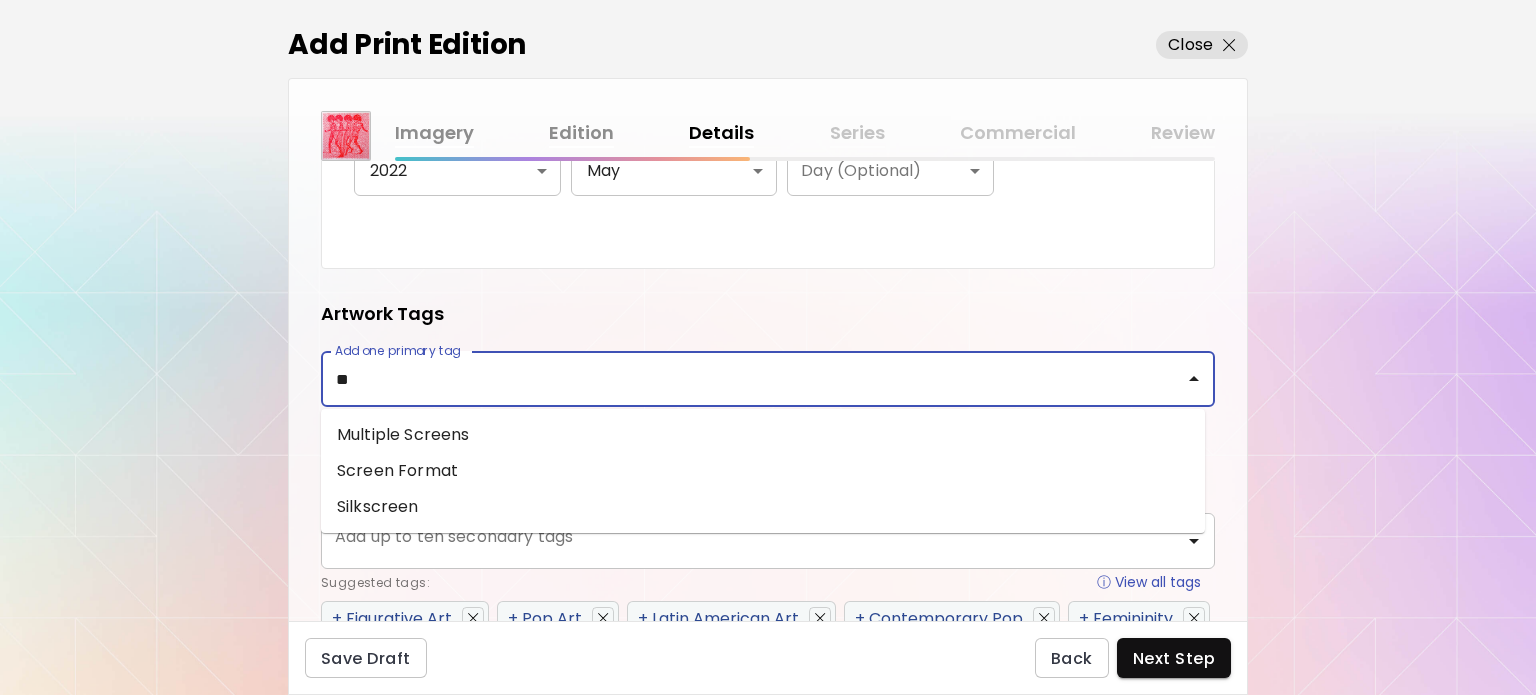 type on "*" 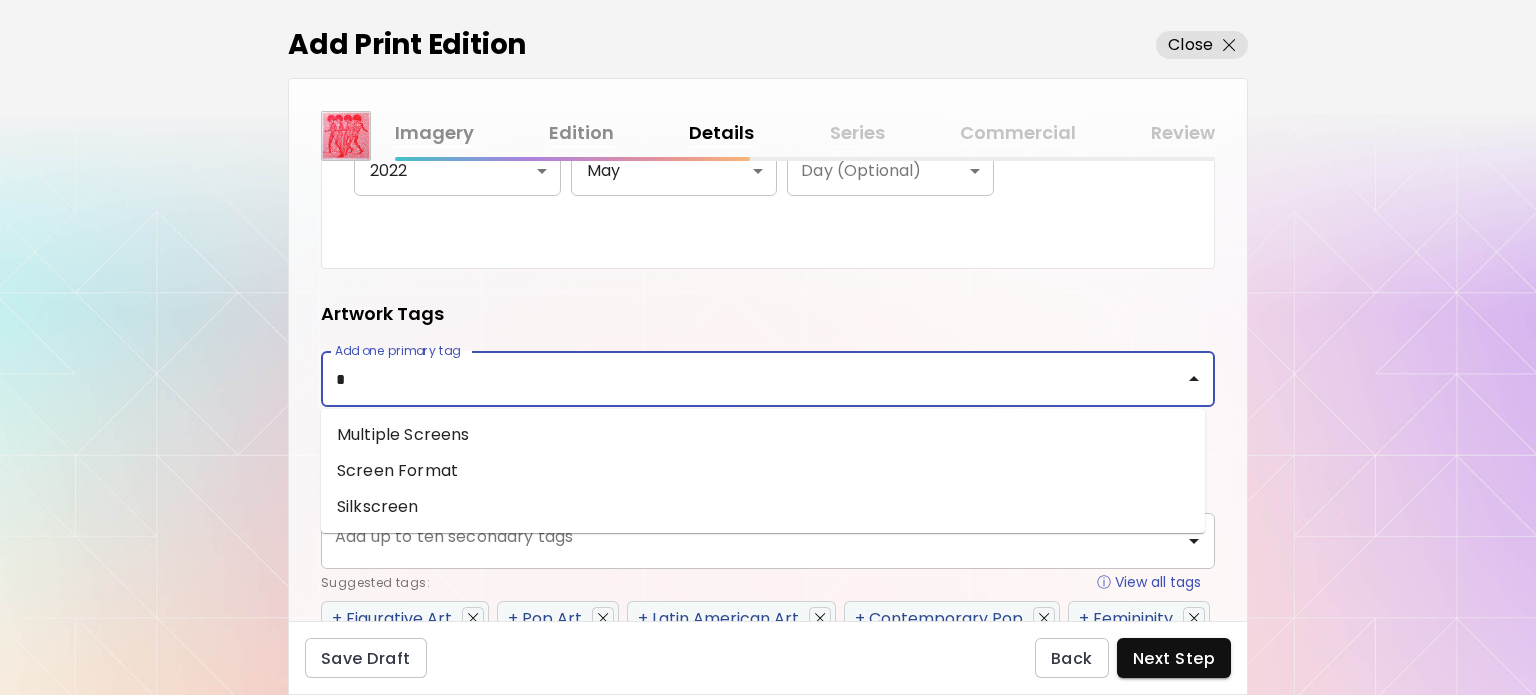 type 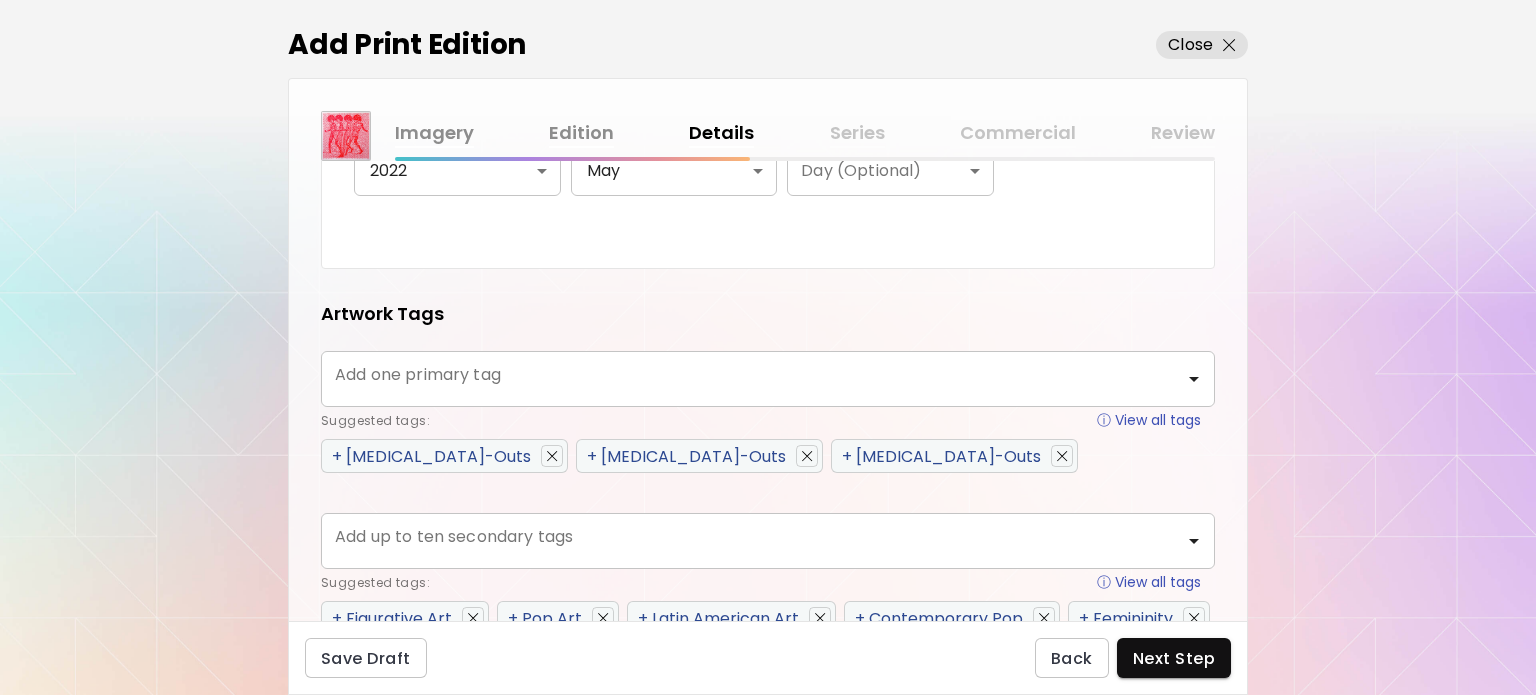 click on "**********" at bounding box center [768, 347] 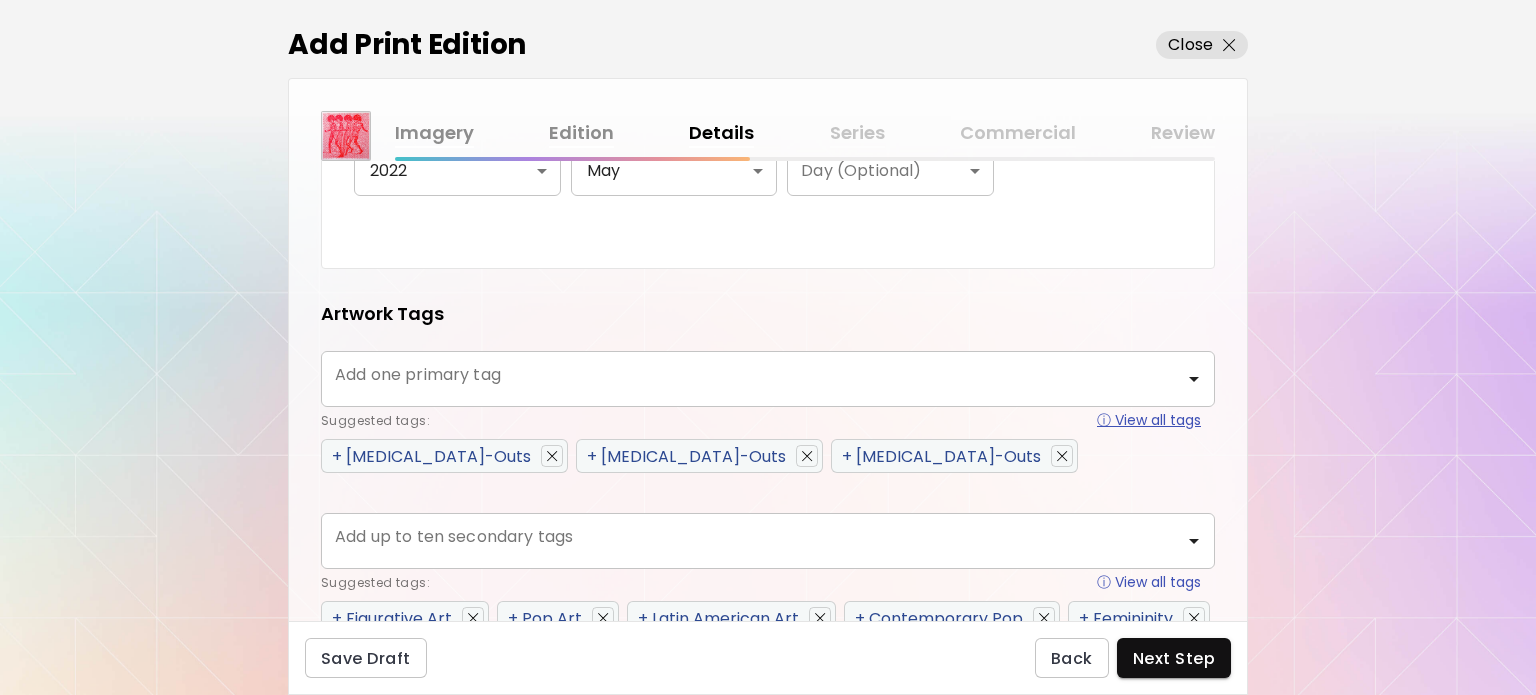 click on "ⓘ View all tags" at bounding box center [1149, 420] 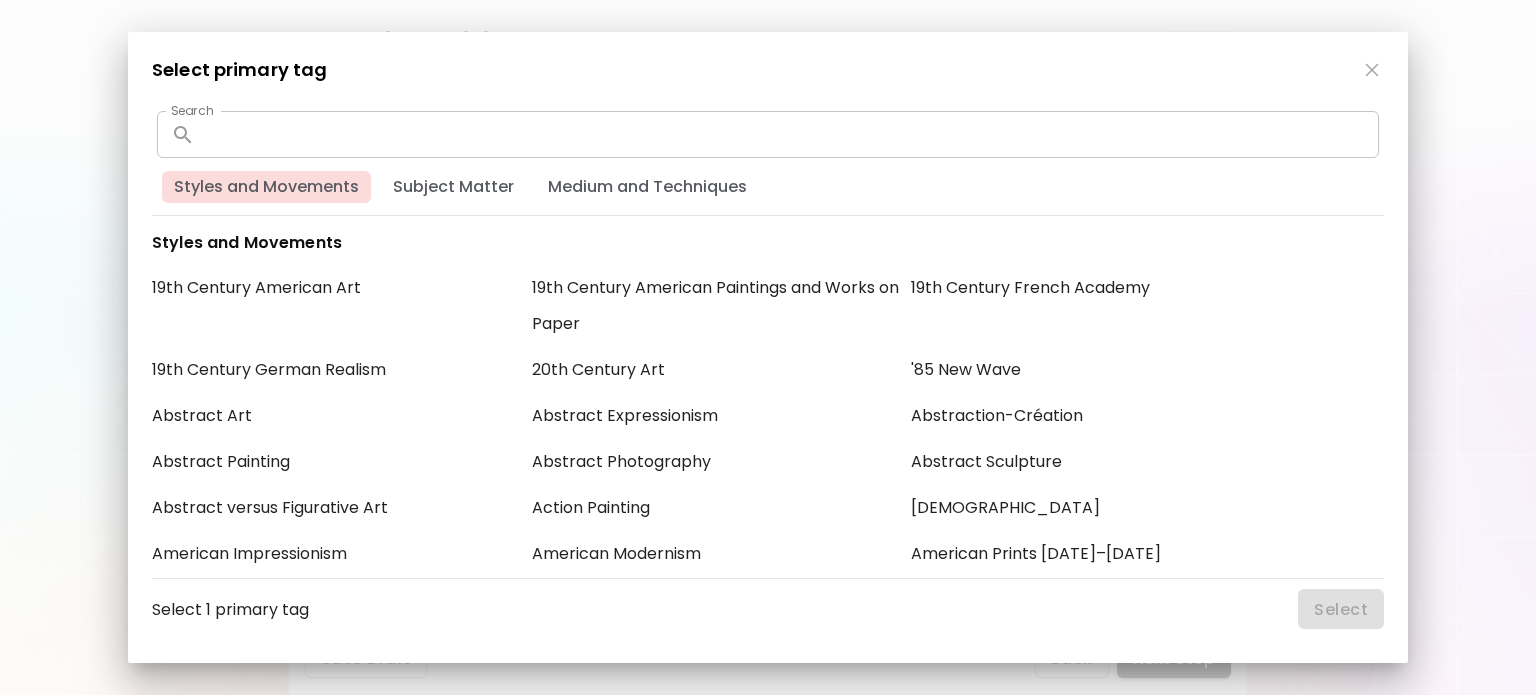 click at bounding box center [791, 134] 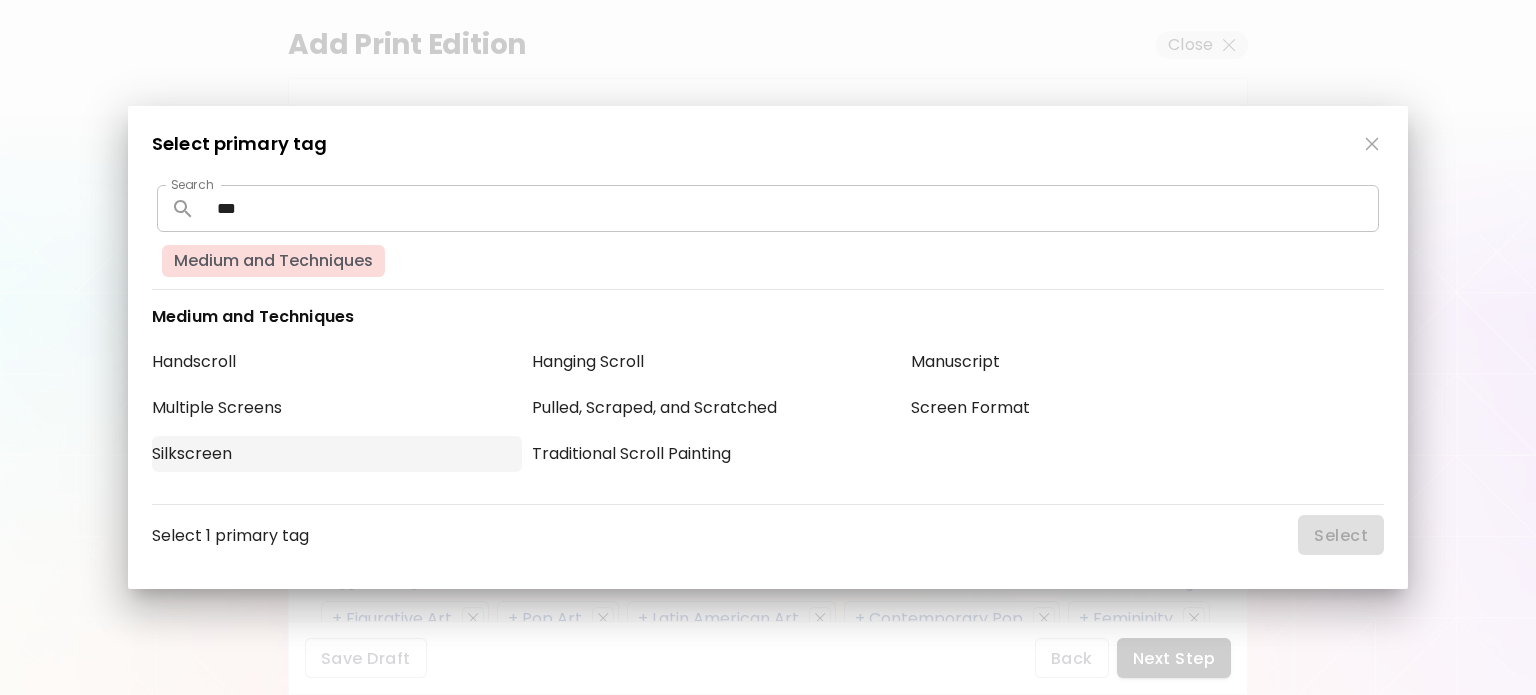 click on "Silkscreen" at bounding box center (337, 454) 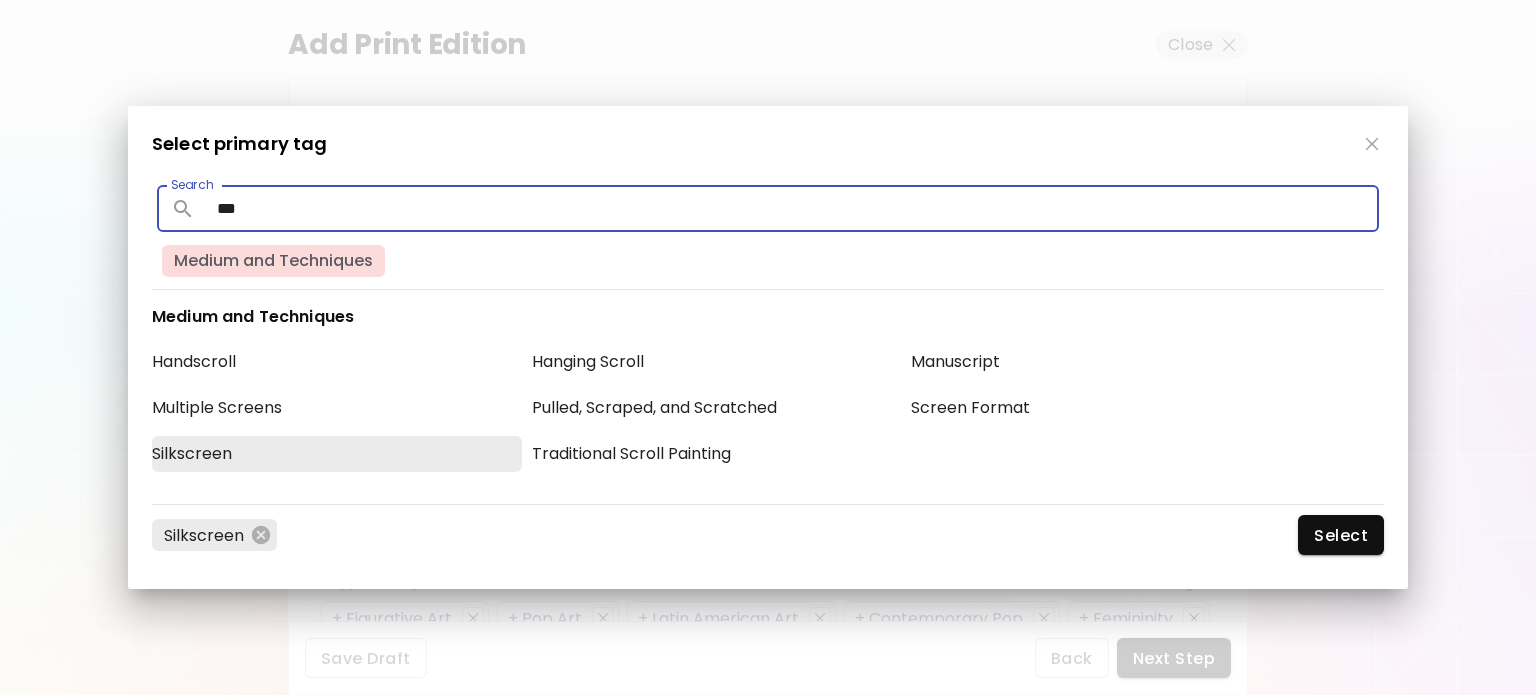 drag, startPoint x: 293, startPoint y: 211, endPoint x: 214, endPoint y: 211, distance: 79 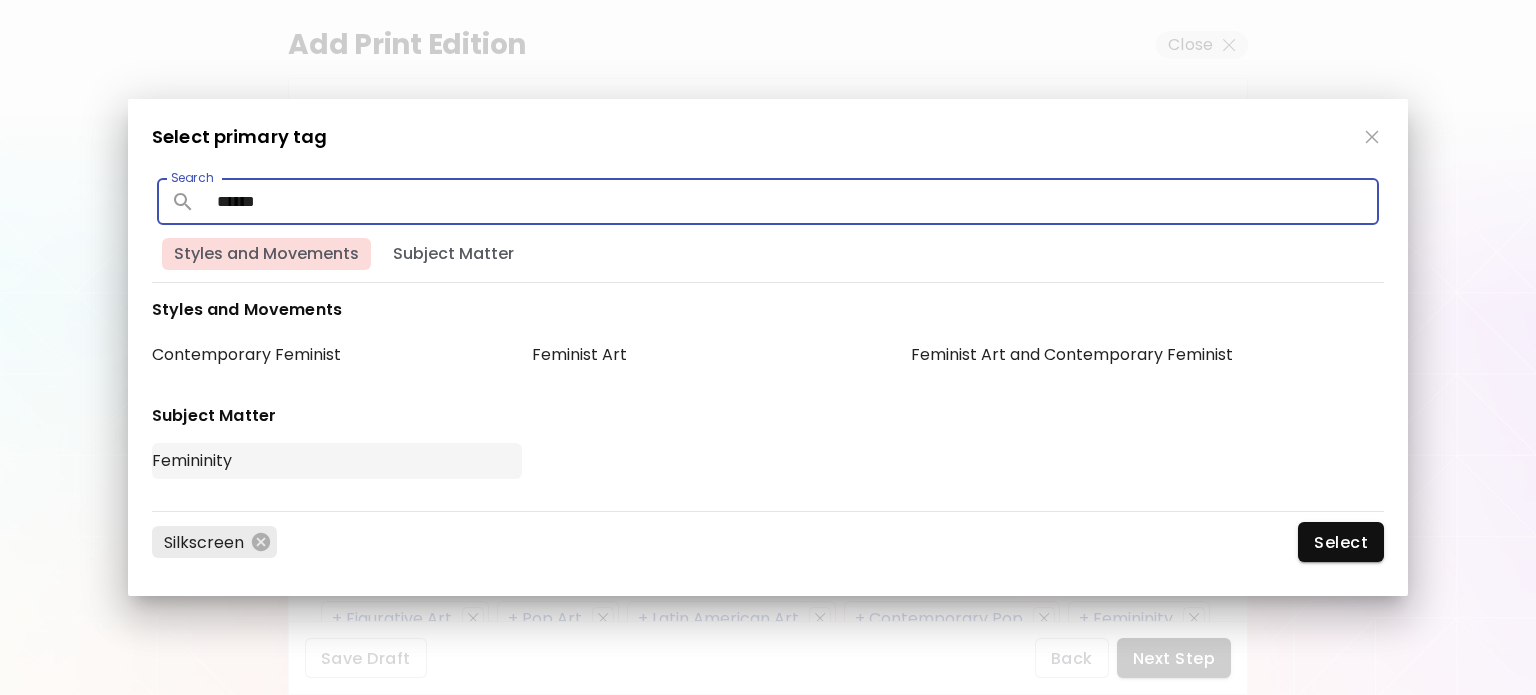 type on "******" 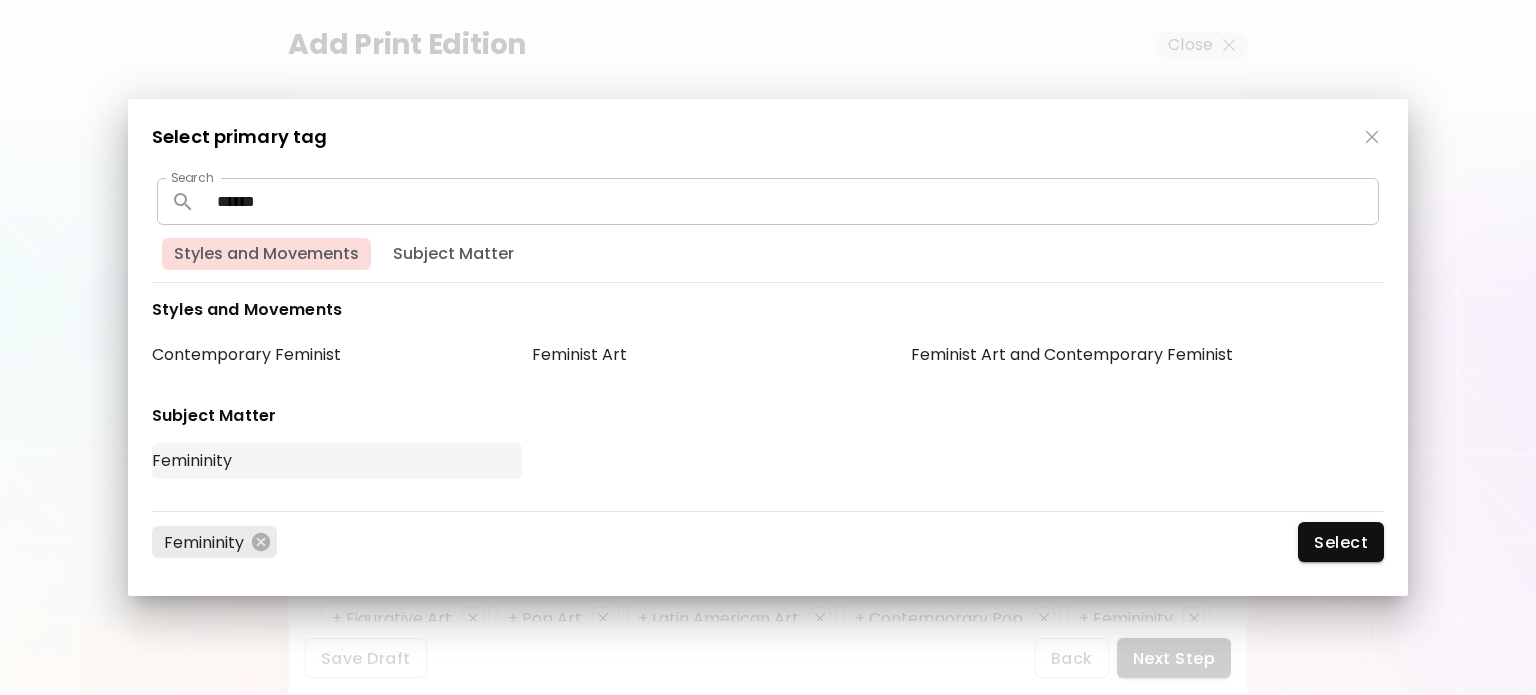 click on "Femininity" at bounding box center (337, 461) 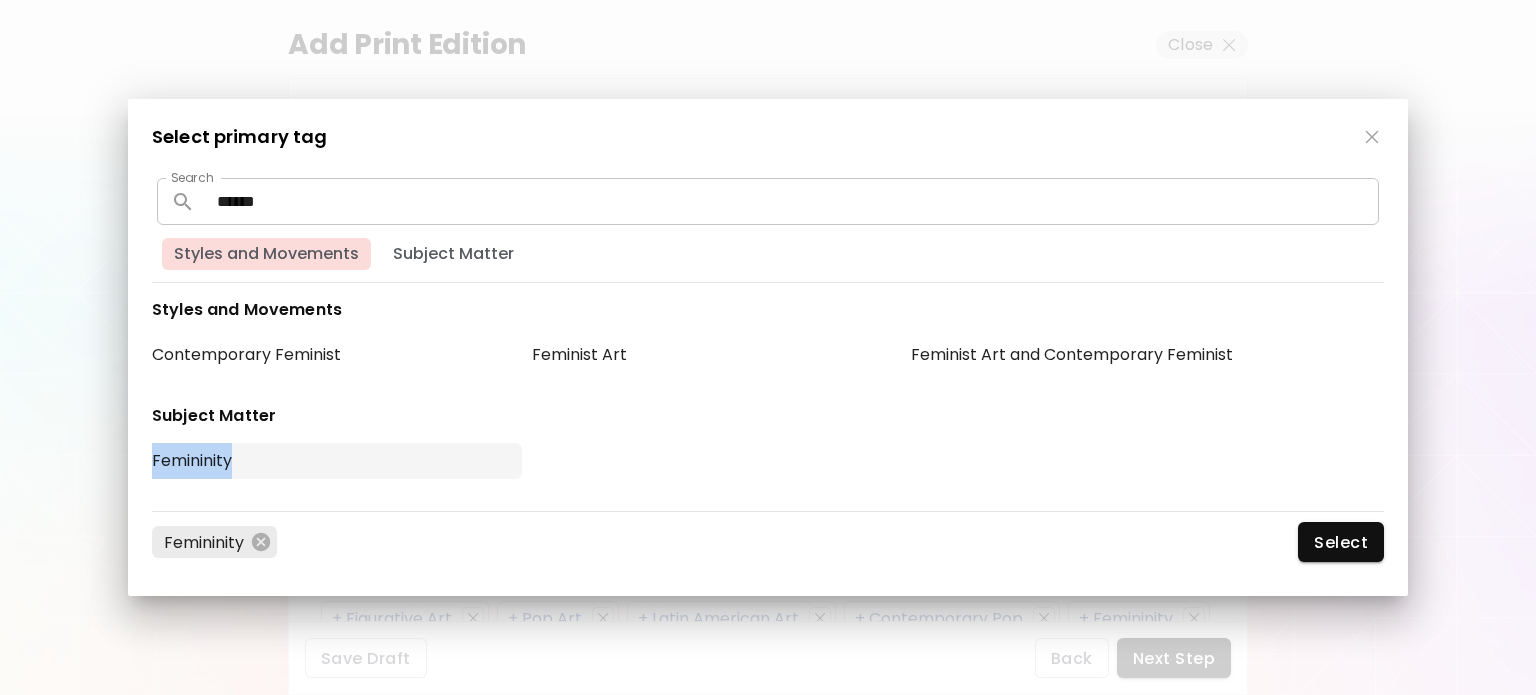 click on "Femininity" at bounding box center (337, 461) 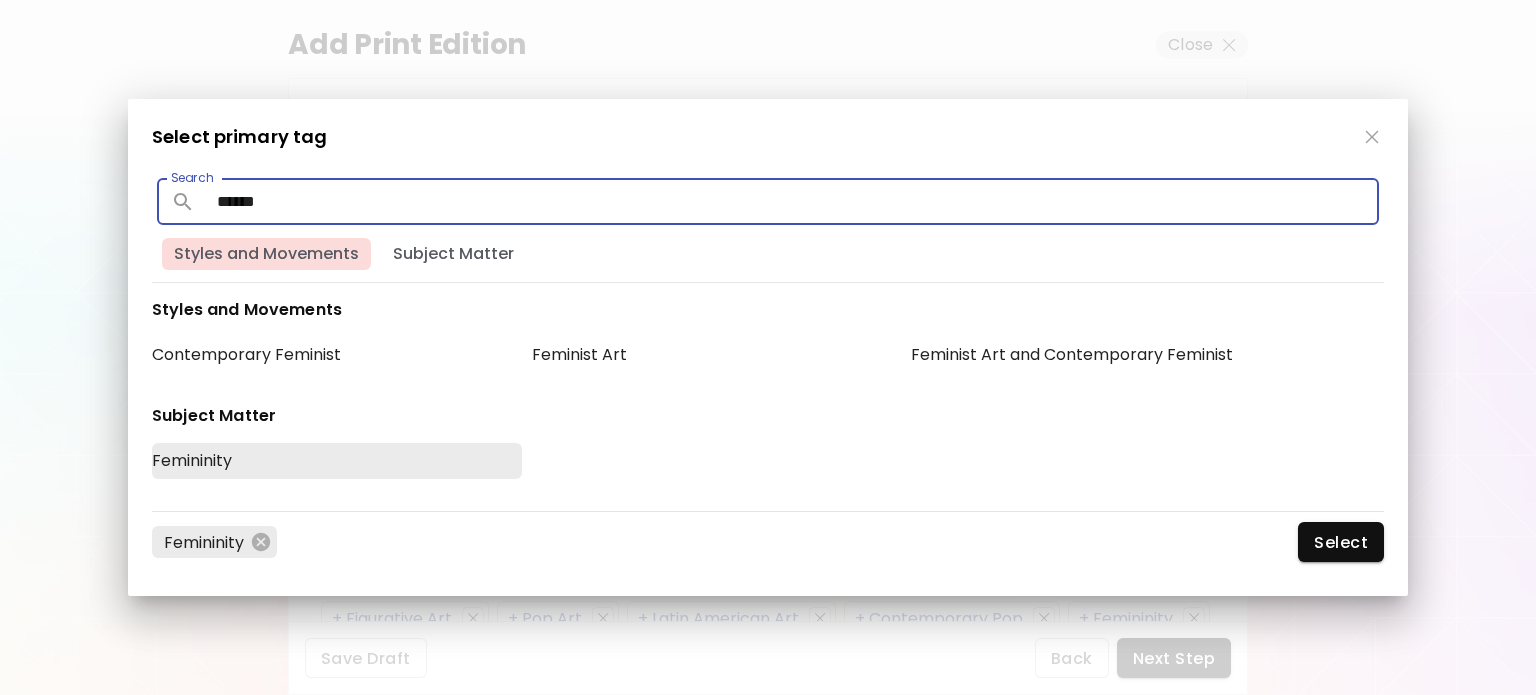 click on "******" at bounding box center (791, 201) 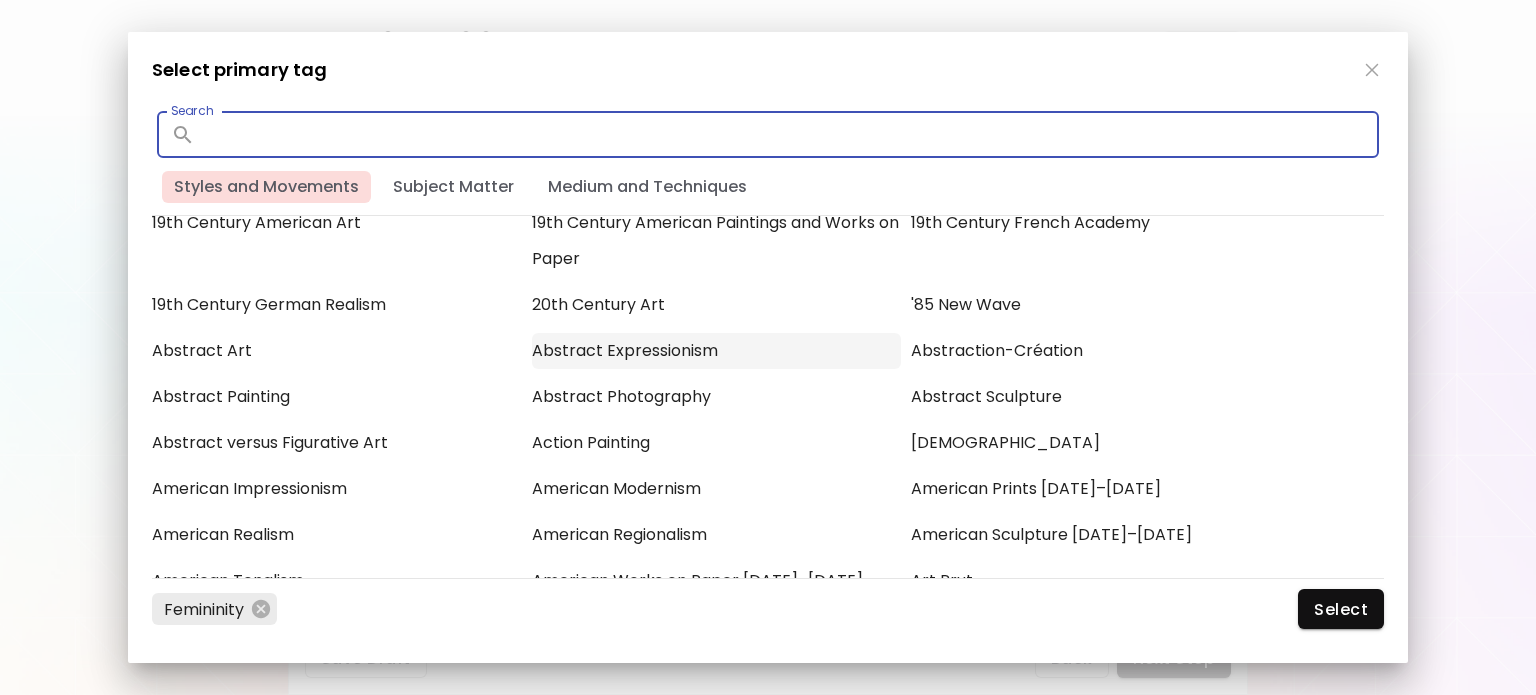 scroll, scrollTop: 100, scrollLeft: 0, axis: vertical 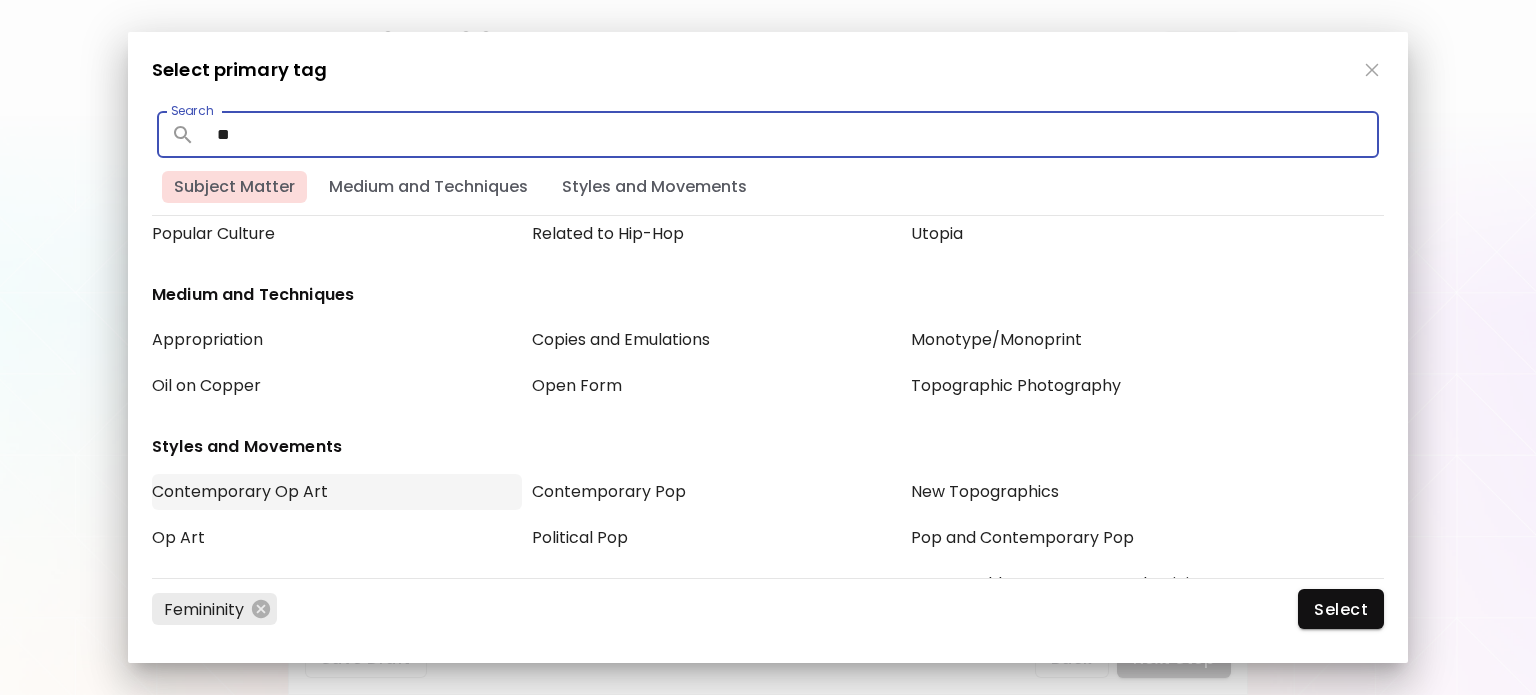 type on "**" 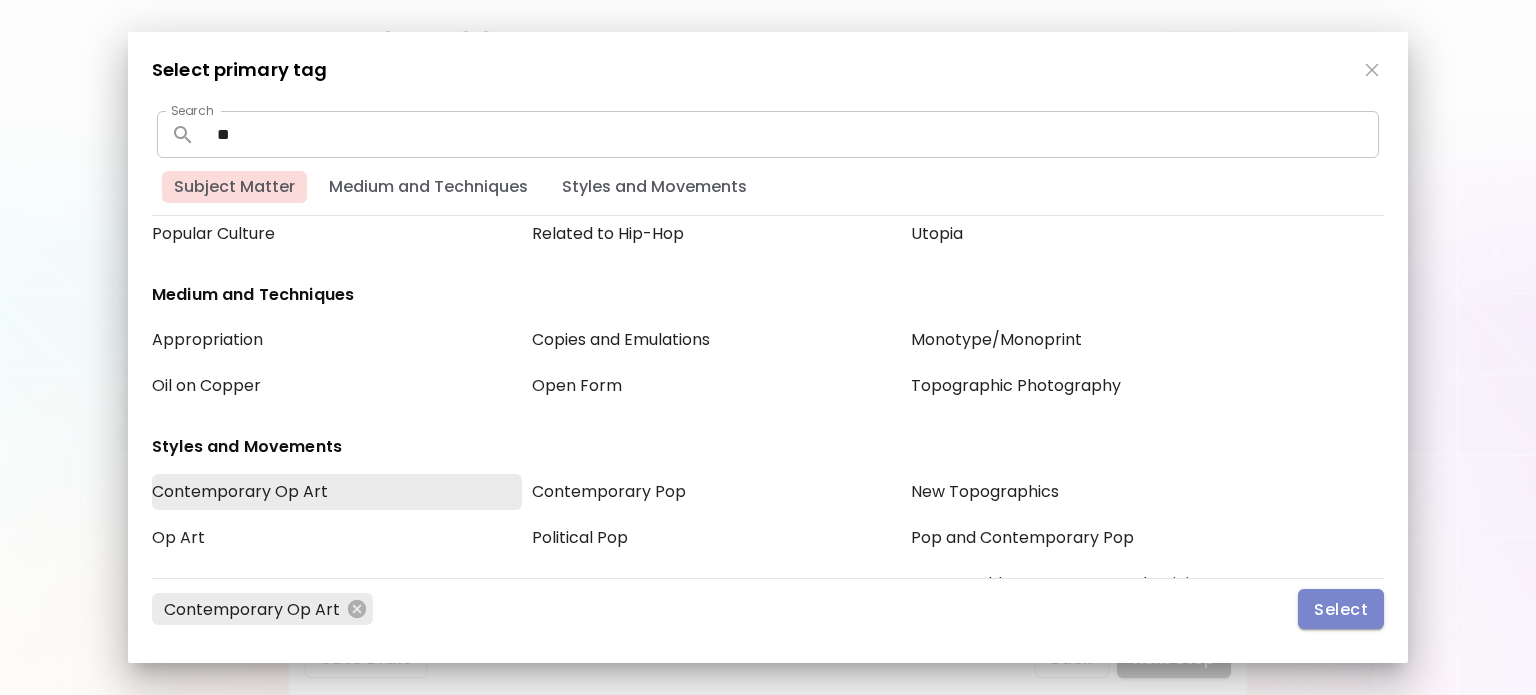 click on "Select" at bounding box center [1341, 609] 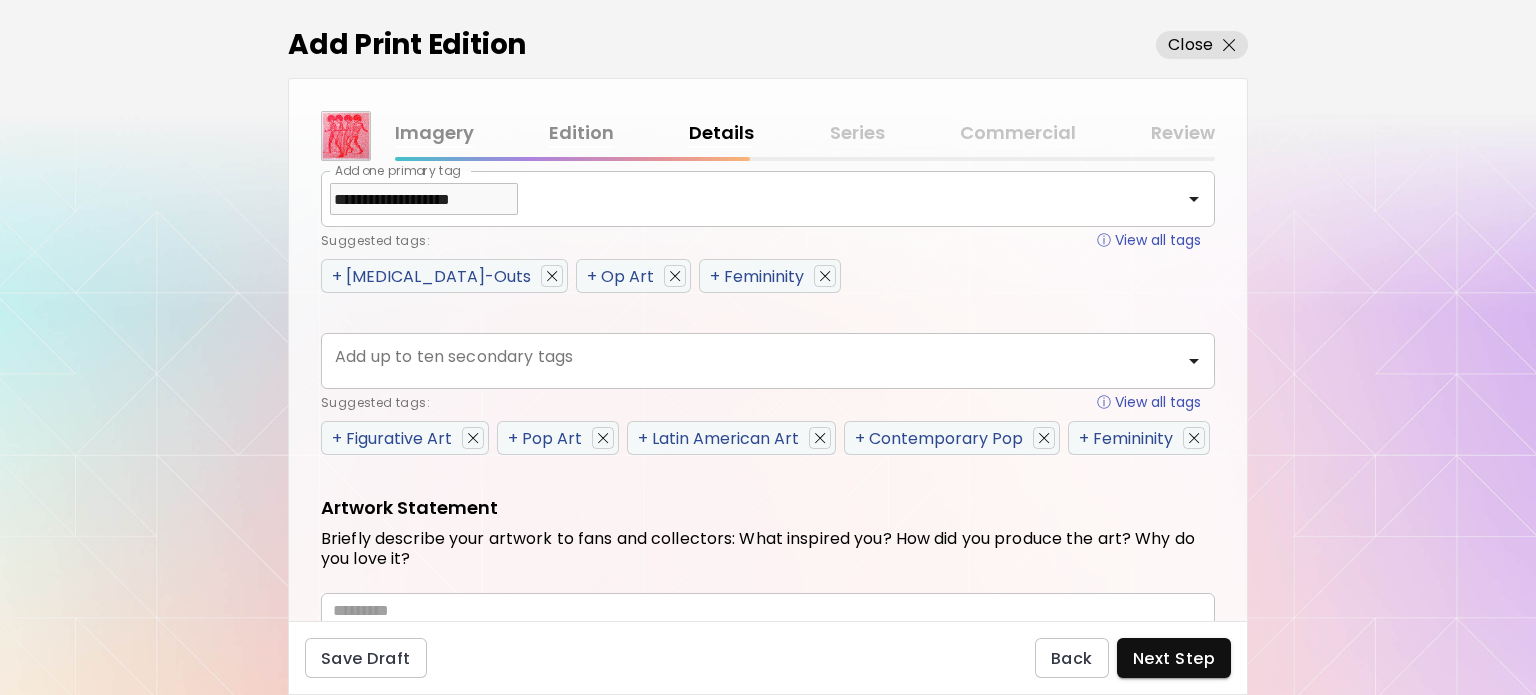 scroll, scrollTop: 1009, scrollLeft: 0, axis: vertical 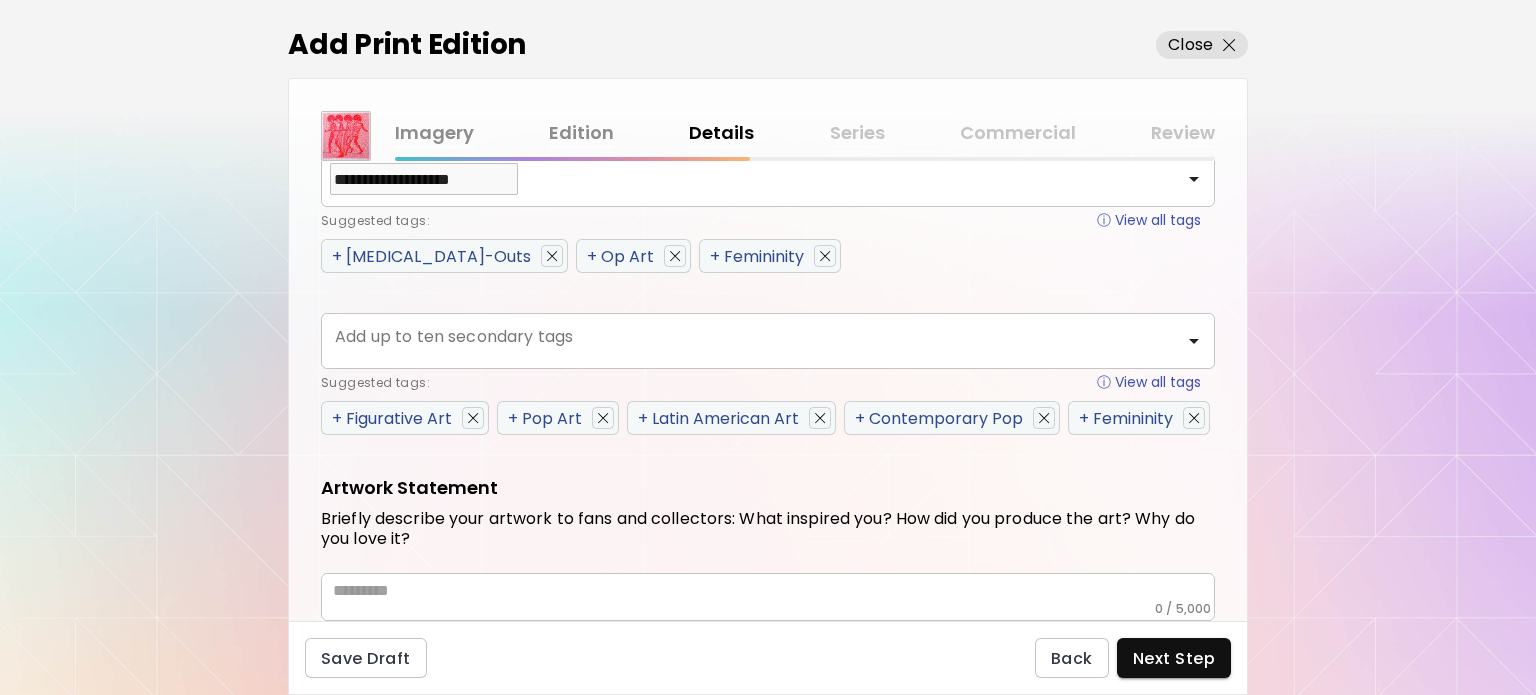 click on "+    Figurative Art" at bounding box center (392, 418) 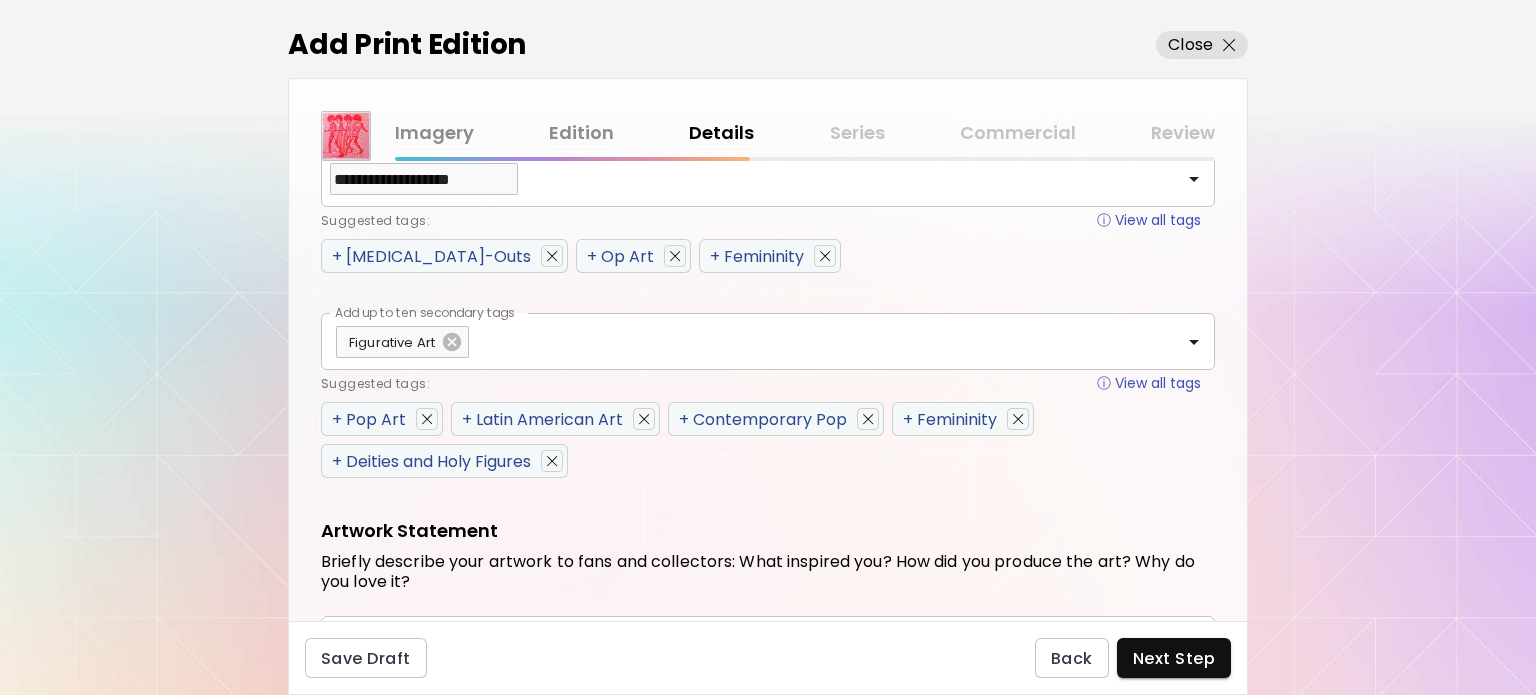 click on "+    Op Art" at bounding box center (620, 256) 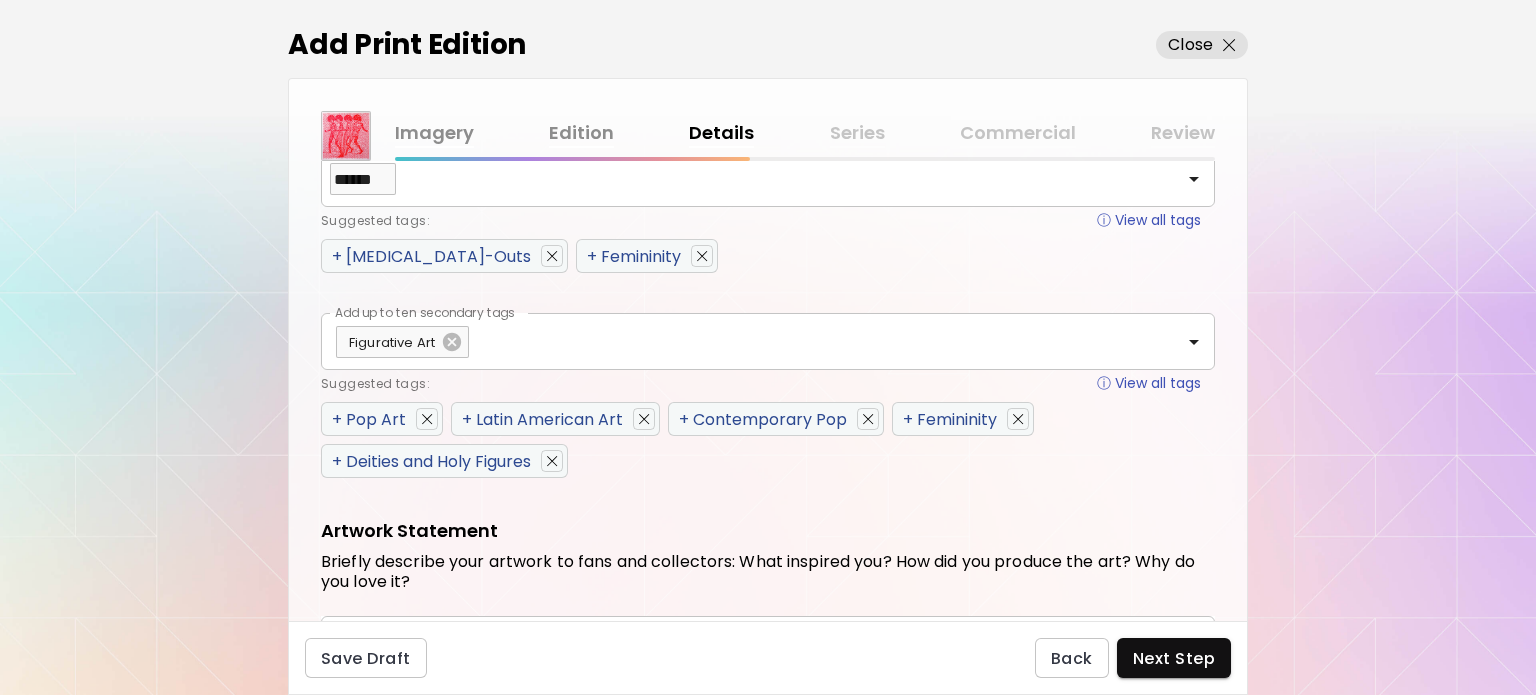 click on "+    Femininity" at bounding box center (634, 256) 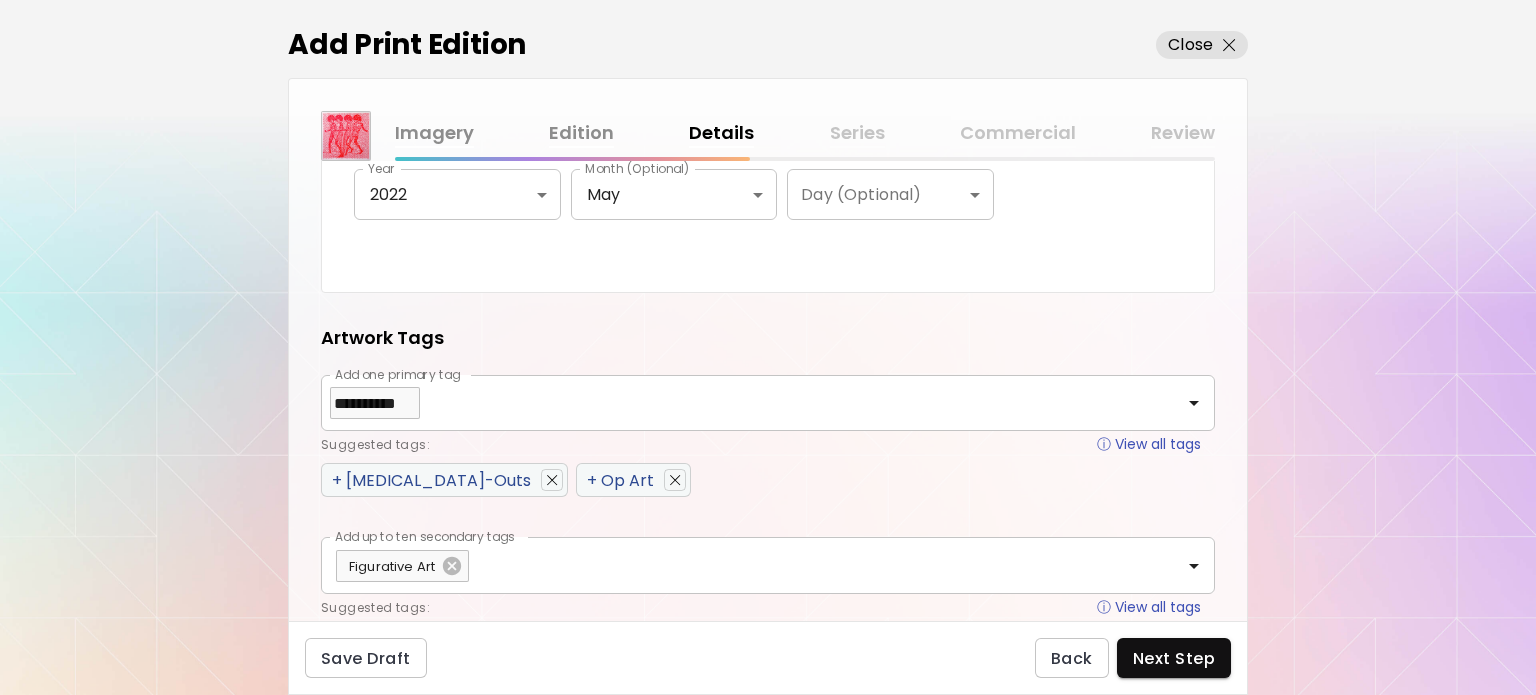 scroll, scrollTop: 1112, scrollLeft: 0, axis: vertical 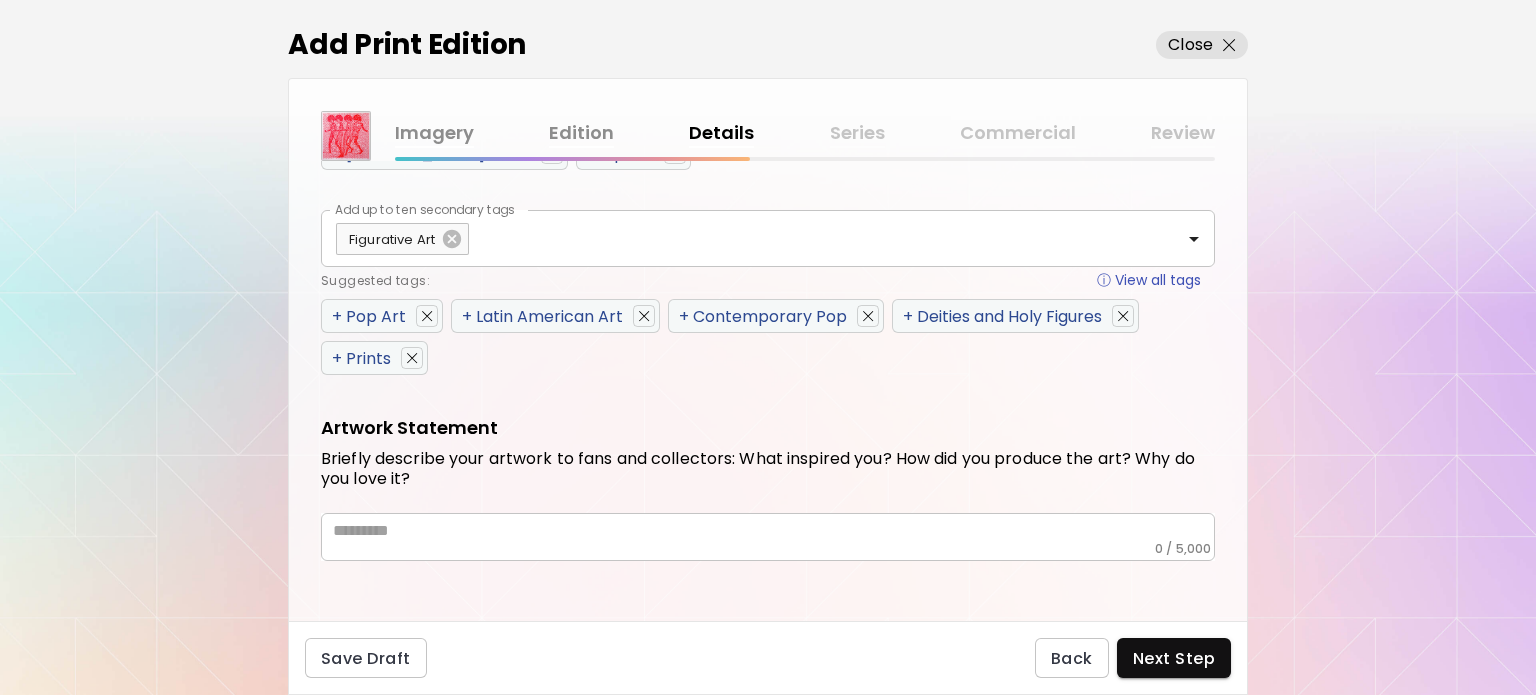 click on "+    Contemporary Pop" at bounding box center [763, 316] 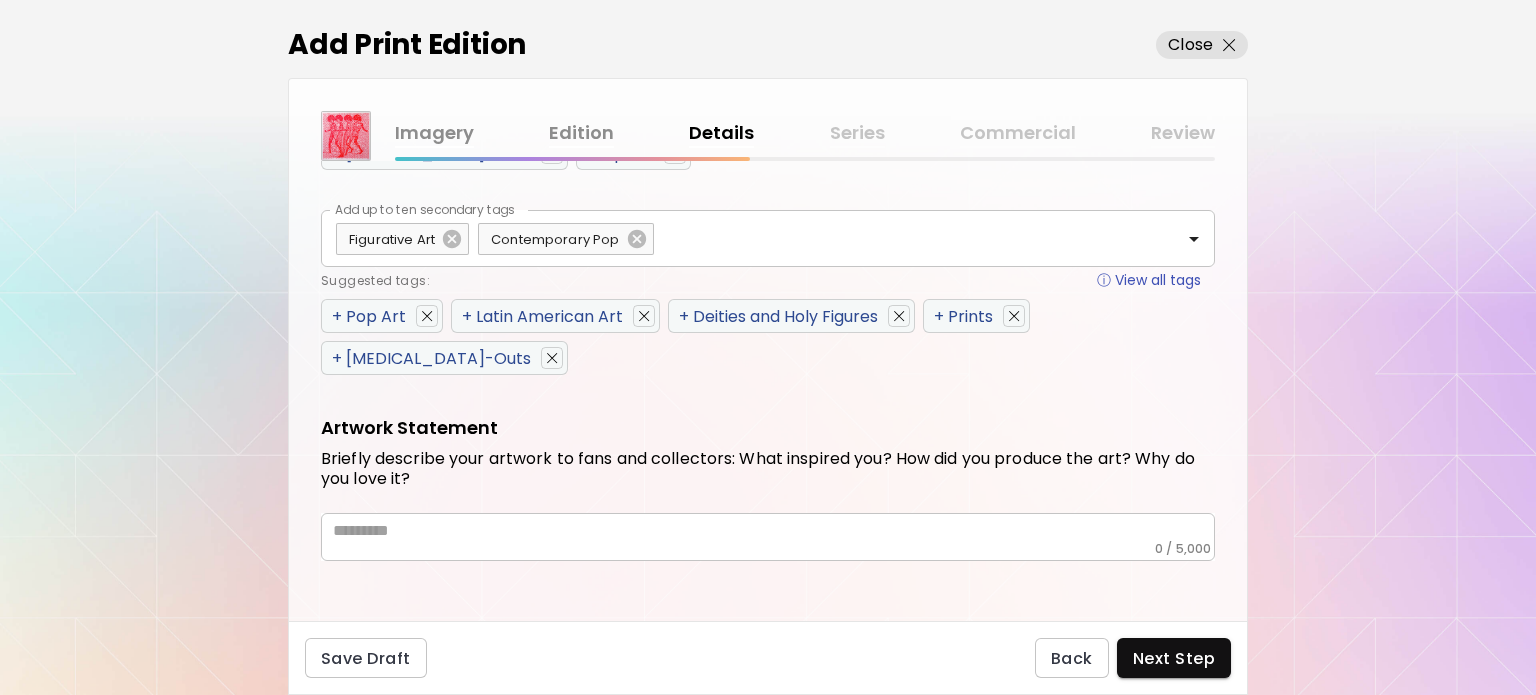 click on "+    Prints" at bounding box center [963, 316] 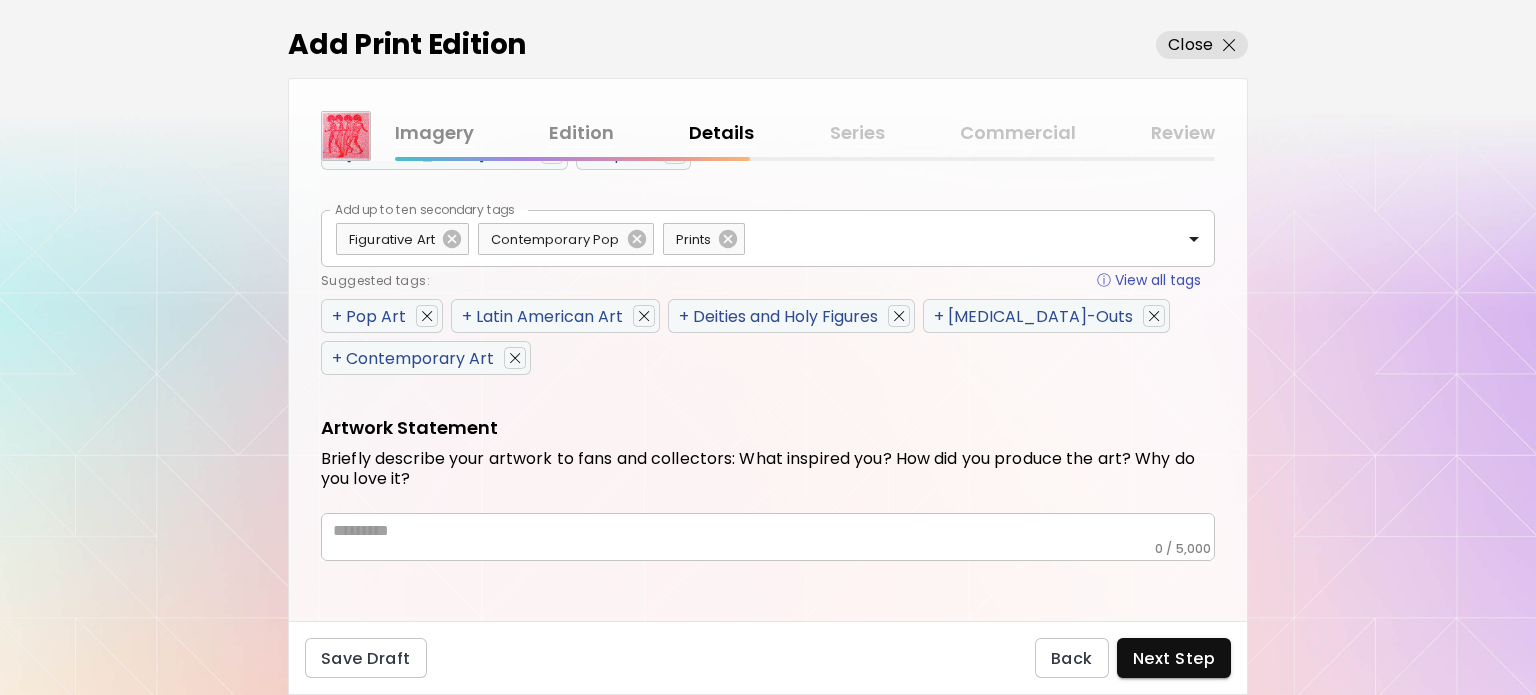 click on "* ​" at bounding box center (768, 537) 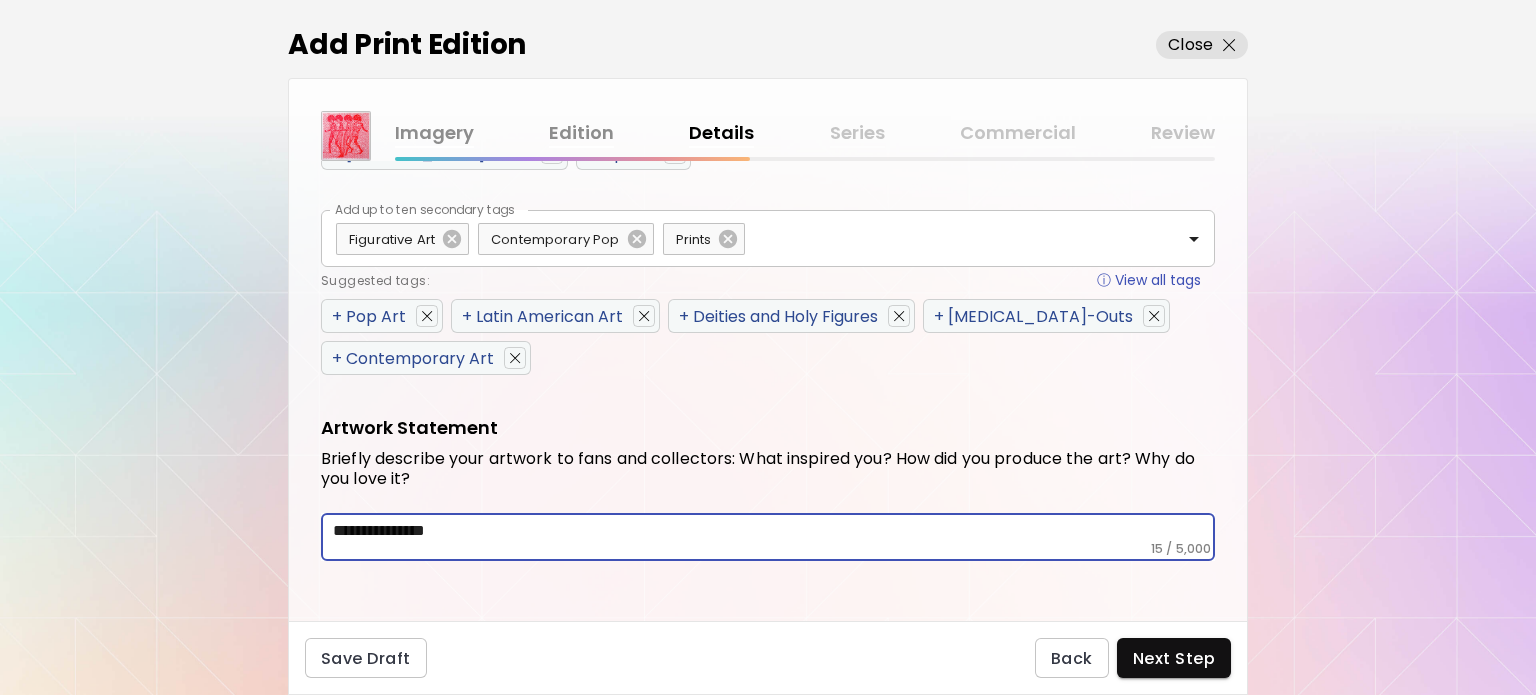 drag, startPoint x: 503, startPoint y: 533, endPoint x: 139, endPoint y: 401, distance: 387.19504 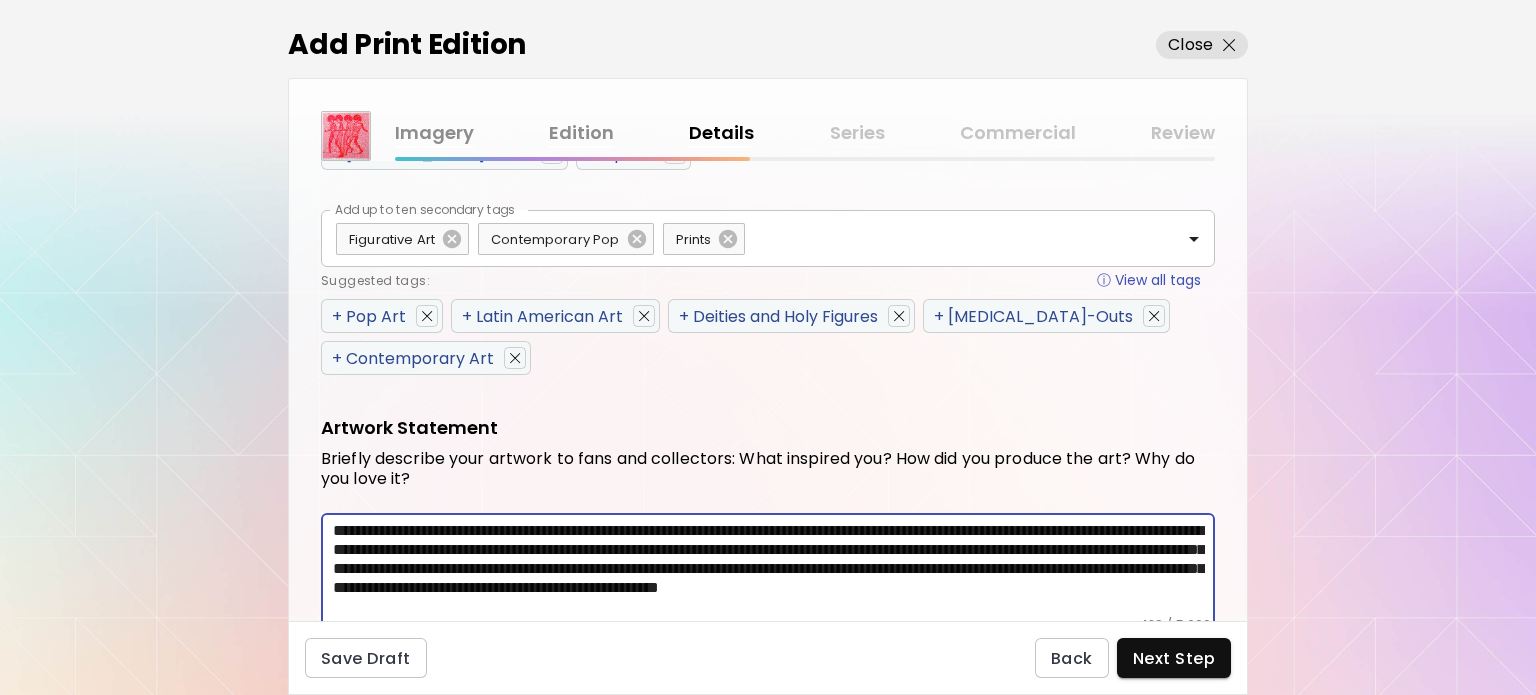 scroll, scrollTop: 1188, scrollLeft: 0, axis: vertical 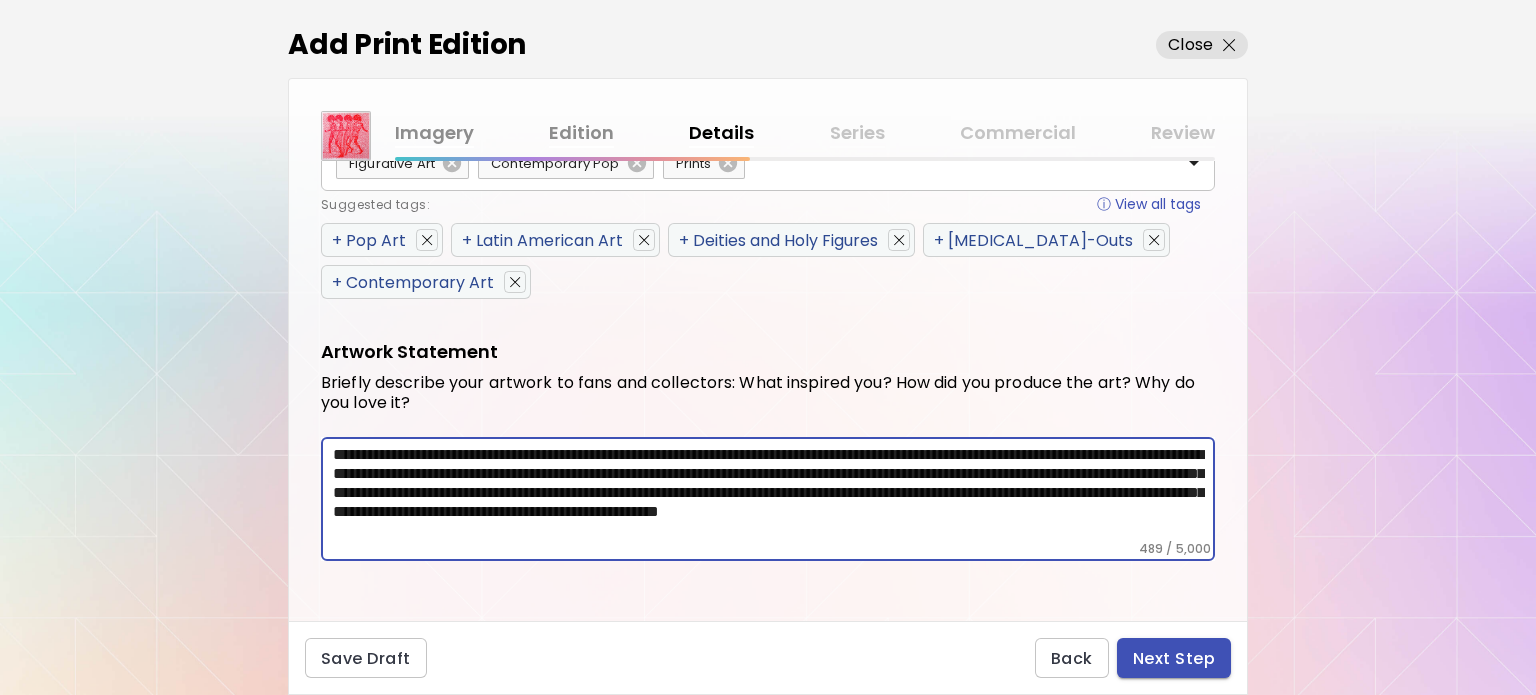 type on "**********" 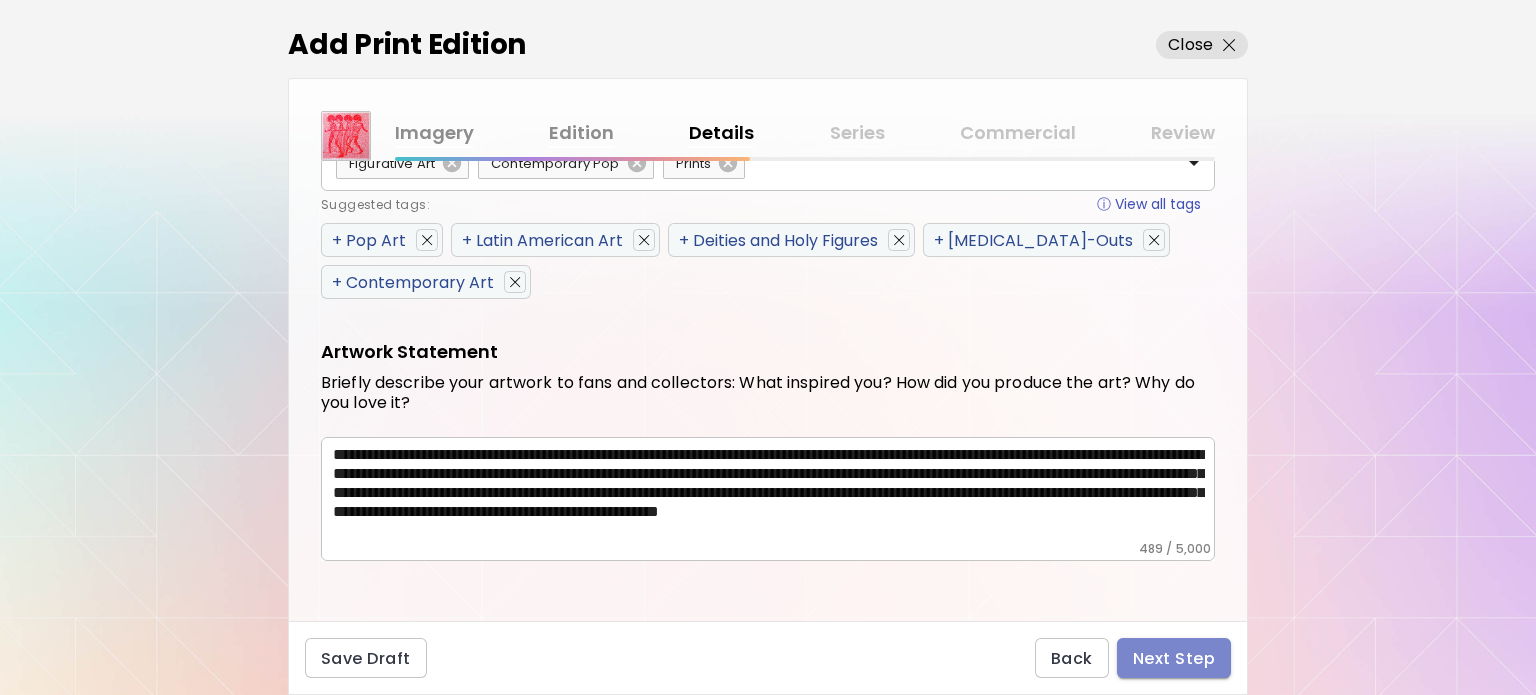 click on "Next Step" at bounding box center [1174, 658] 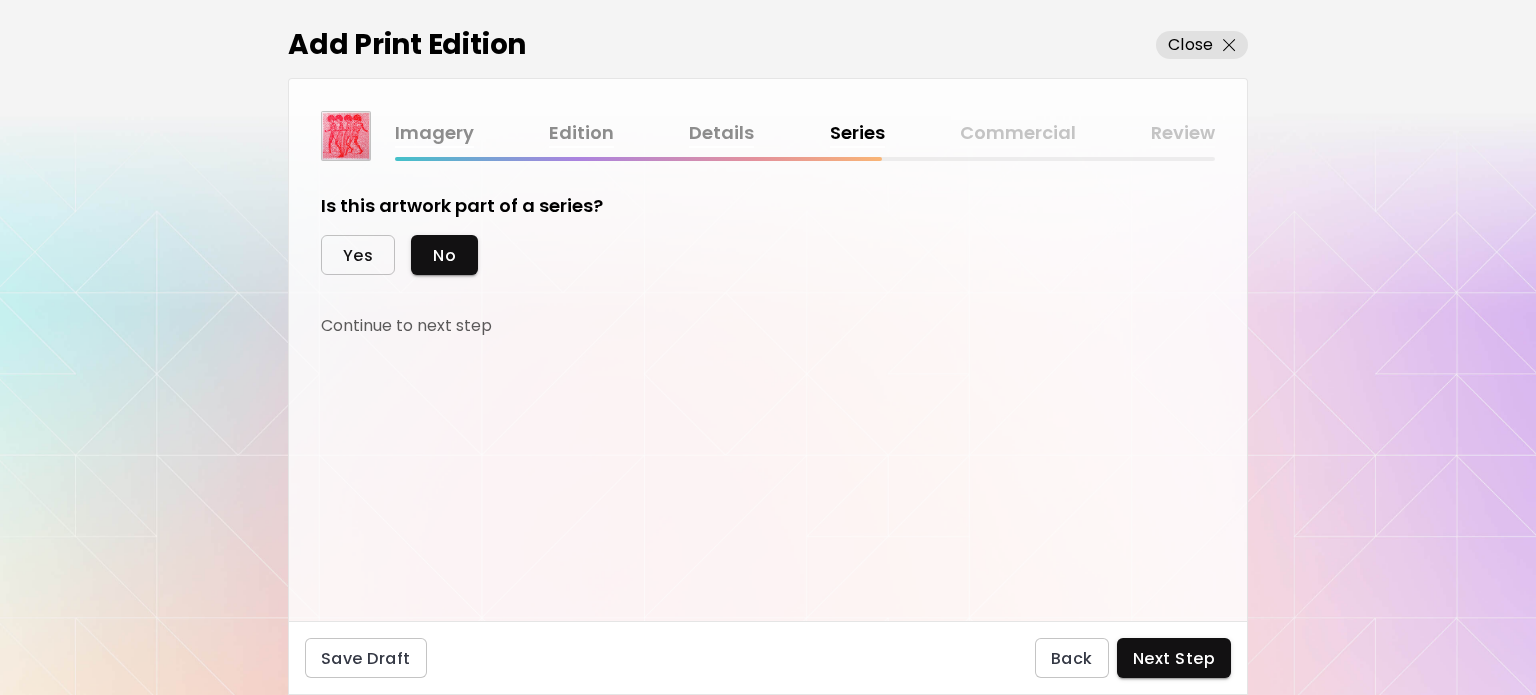 click on "Yes" at bounding box center (358, 255) 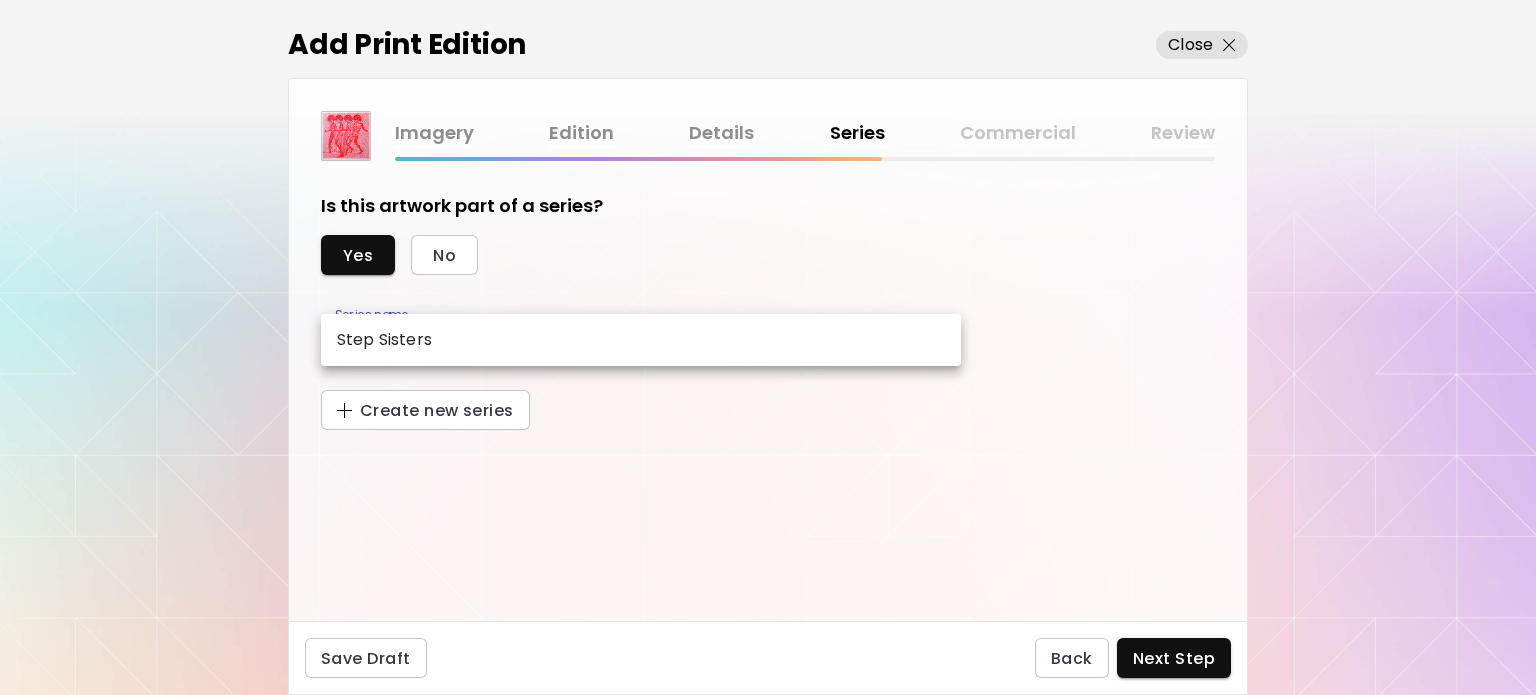 click on "[DOMAIN_NAME]/ilfernandosantos Add Artwork Manage Art Edit Profile Community Milestones MyStudio Emerging My Website My BioLink My Showrooms My Documents My Subscribers My Provenance My Augmentations My Analytics Settings Help 0 0 Add Print Edition Close Imagery Edition Details Series Commercial Review Is this artwork part of a series? Yes No Series name ​ Series name Create new series Save Draft Back Next Step Artist Search Name or handle Name or handle Artist country Artist country Disciplines All Painting Drawing Collage Sculpture Photography AR & VR Digital & NFT Street & Urban Genres All Abstract Pop Surrealism Impressionism Portrait & Figurative Minimalism Hypercontemporary Realism Comics & Manga Nature Art Erotic Urban Identity Based All Young Artists [DEMOGRAPHIC_DATA] Artists [US_STATE][GEOGRAPHIC_DATA] Latin American [GEOGRAPHIC_DATA] & [GEOGRAPHIC_DATA] Francophonic Black & African Middle East [DEMOGRAPHIC_DATA] Asian & Pacific [GEOGRAPHIC_DATA] & [GEOGRAPHIC_DATA] Reset Apply Step Sisters" at bounding box center [768, 347] 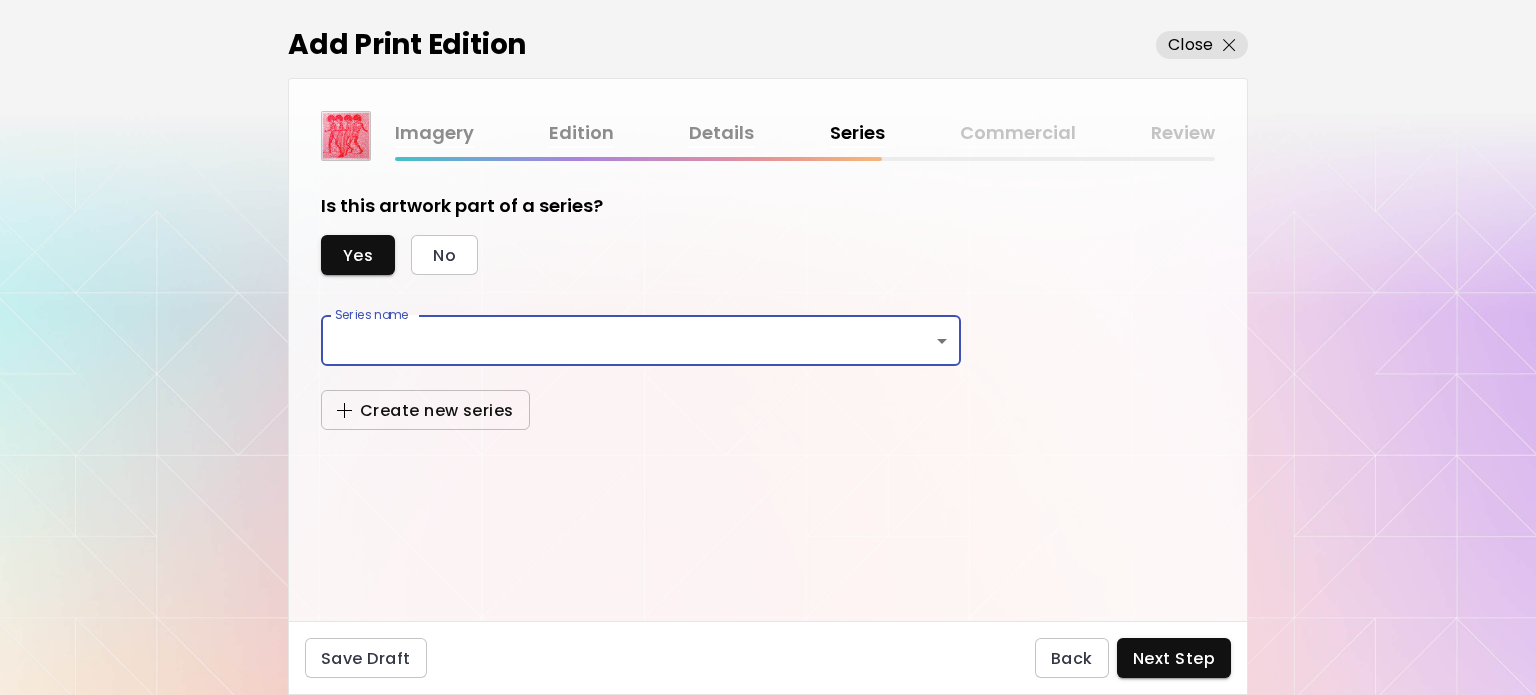 click on "Create new series" at bounding box center (425, 410) 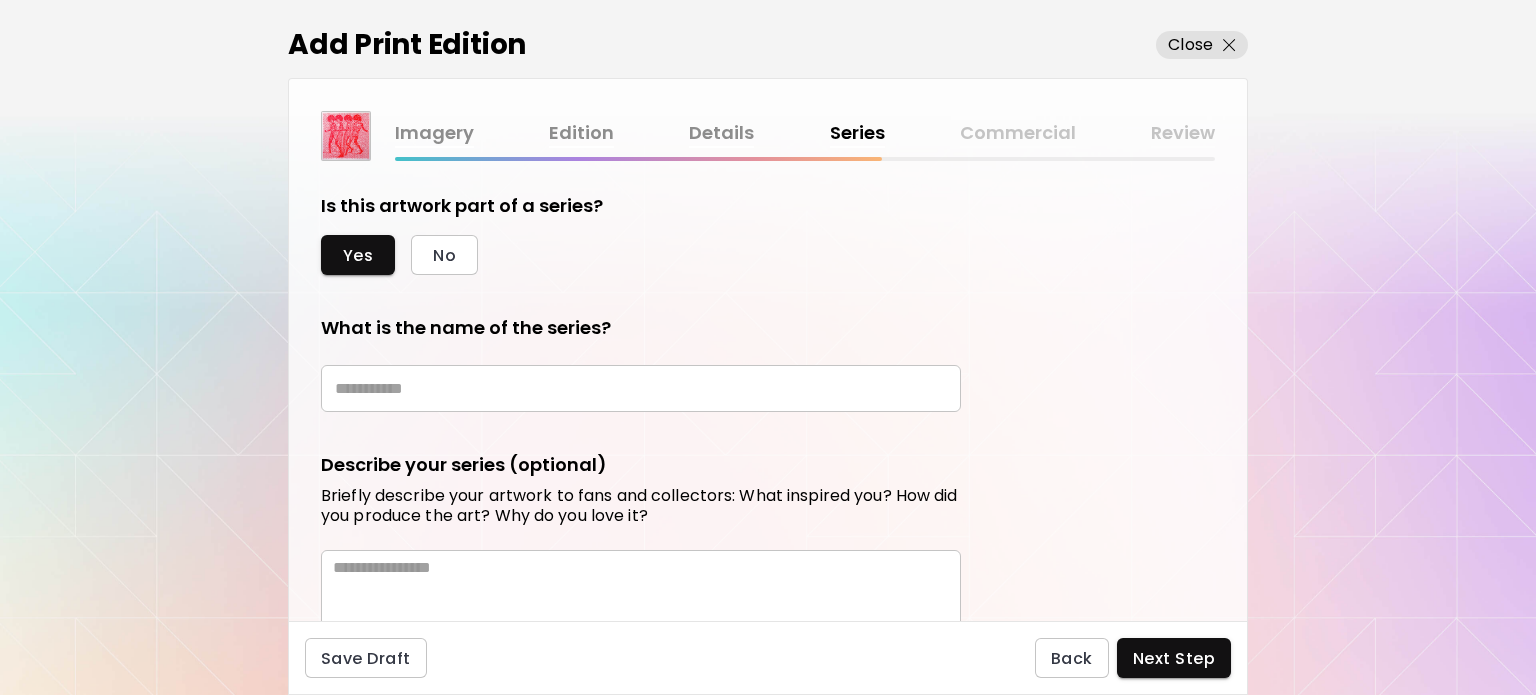 click at bounding box center (641, 388) 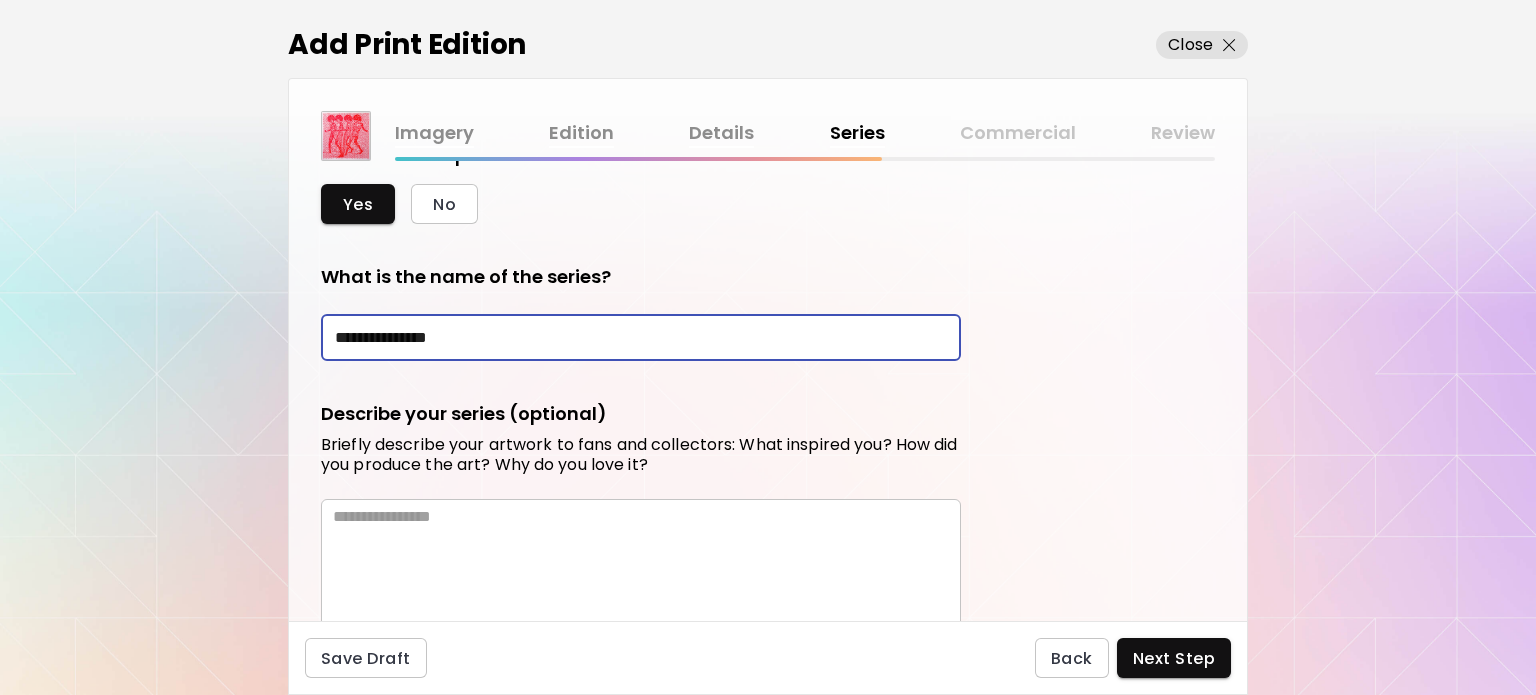scroll, scrollTop: 100, scrollLeft: 0, axis: vertical 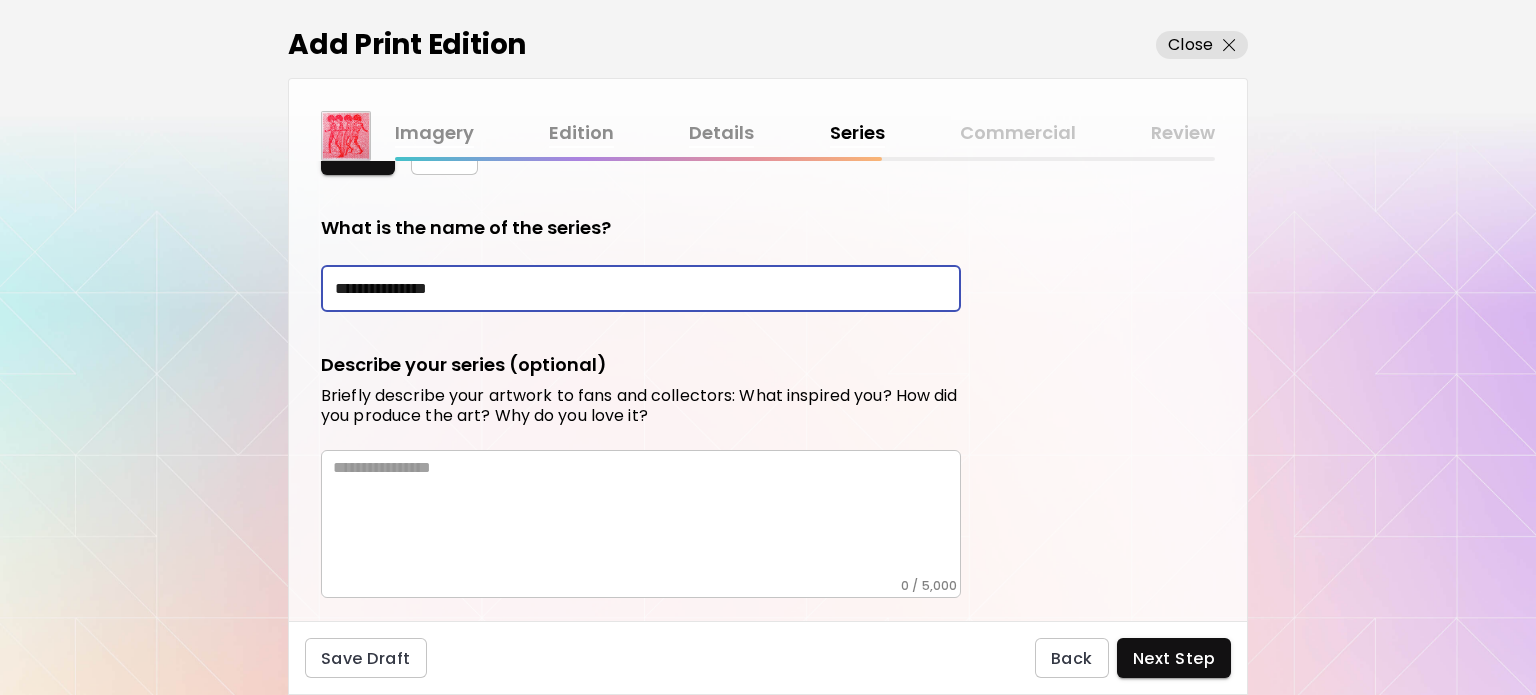 type on "**********" 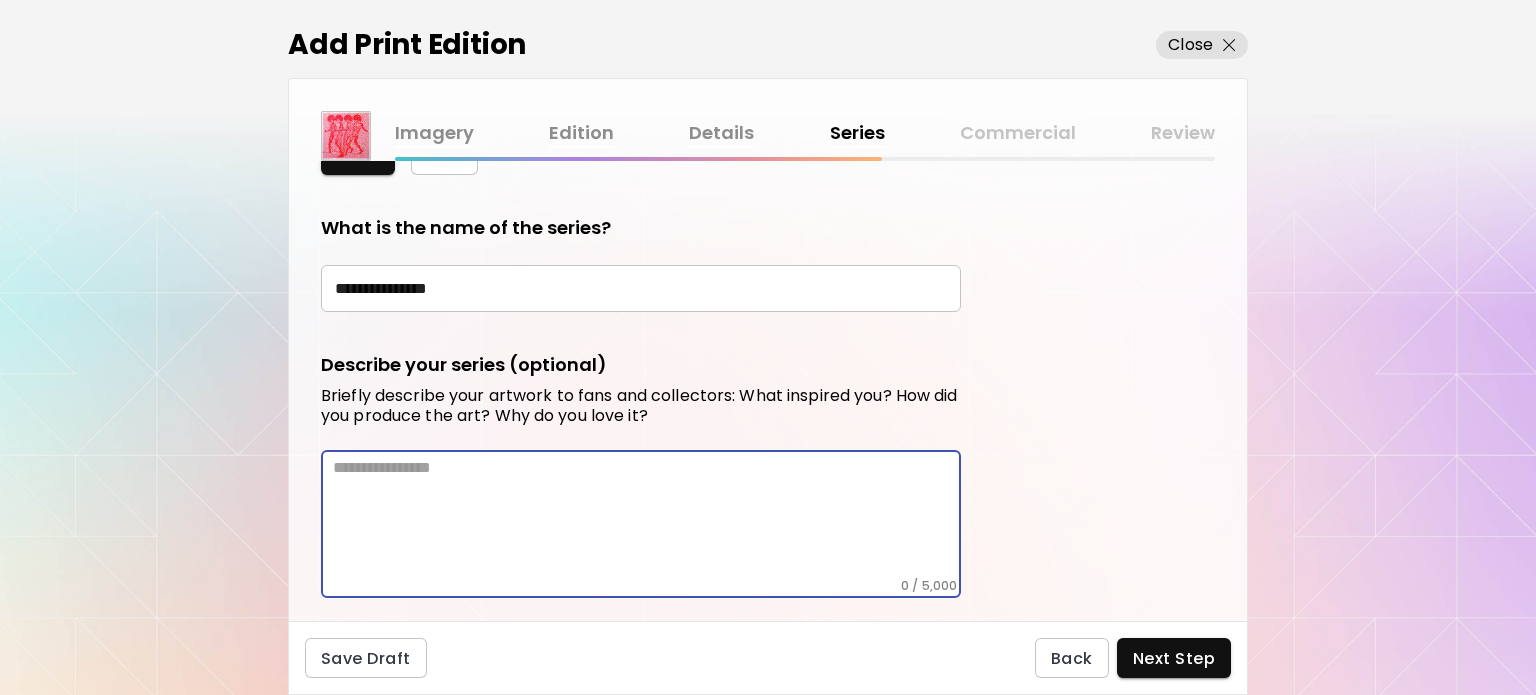 paste on "**********" 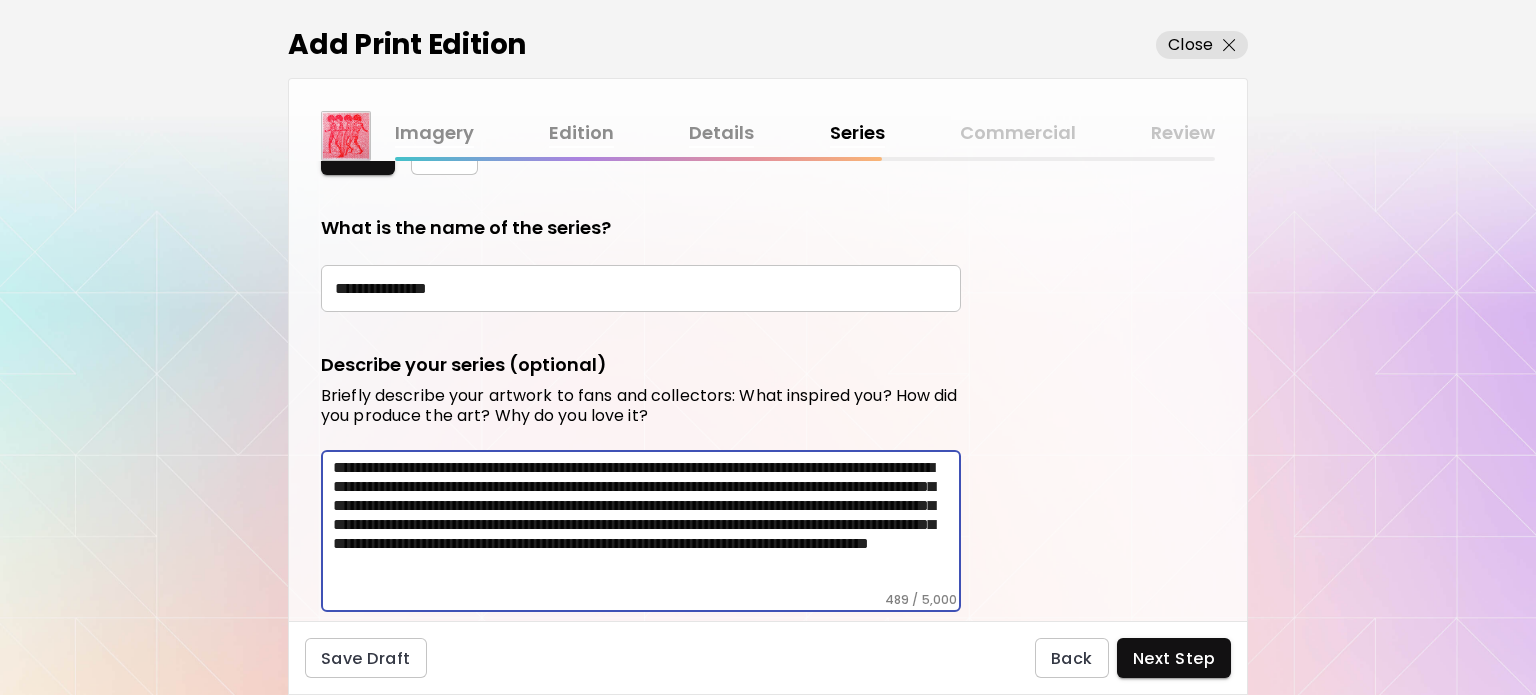 scroll, scrollTop: 250, scrollLeft: 0, axis: vertical 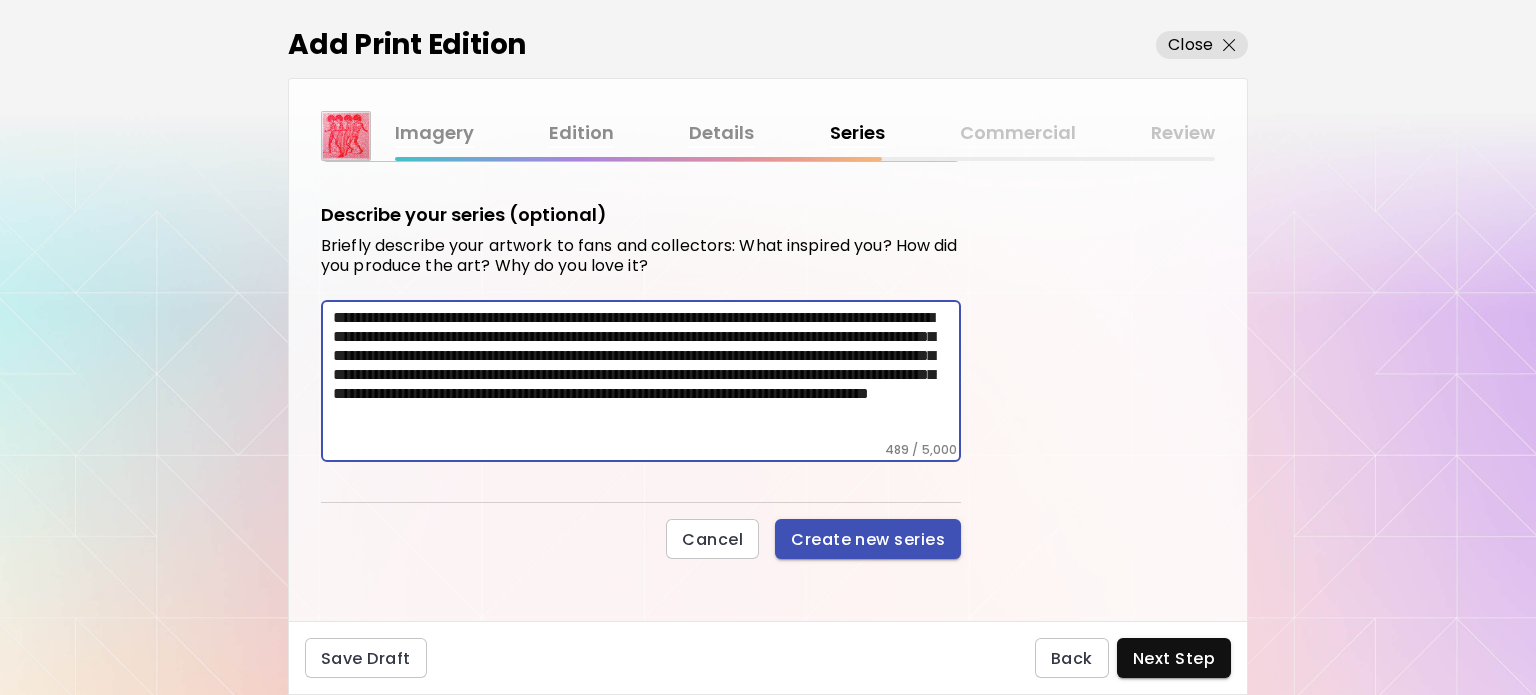 type on "**********" 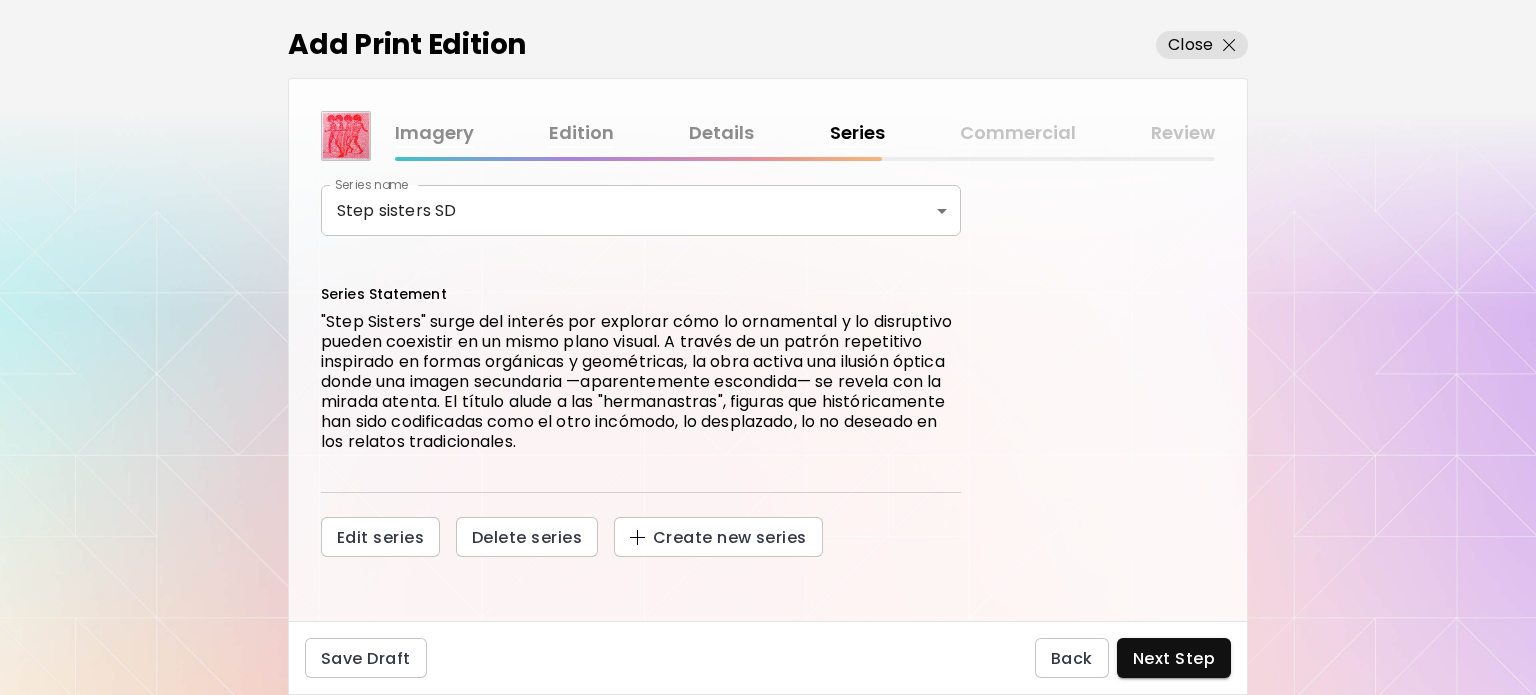 scroll, scrollTop: 128, scrollLeft: 0, axis: vertical 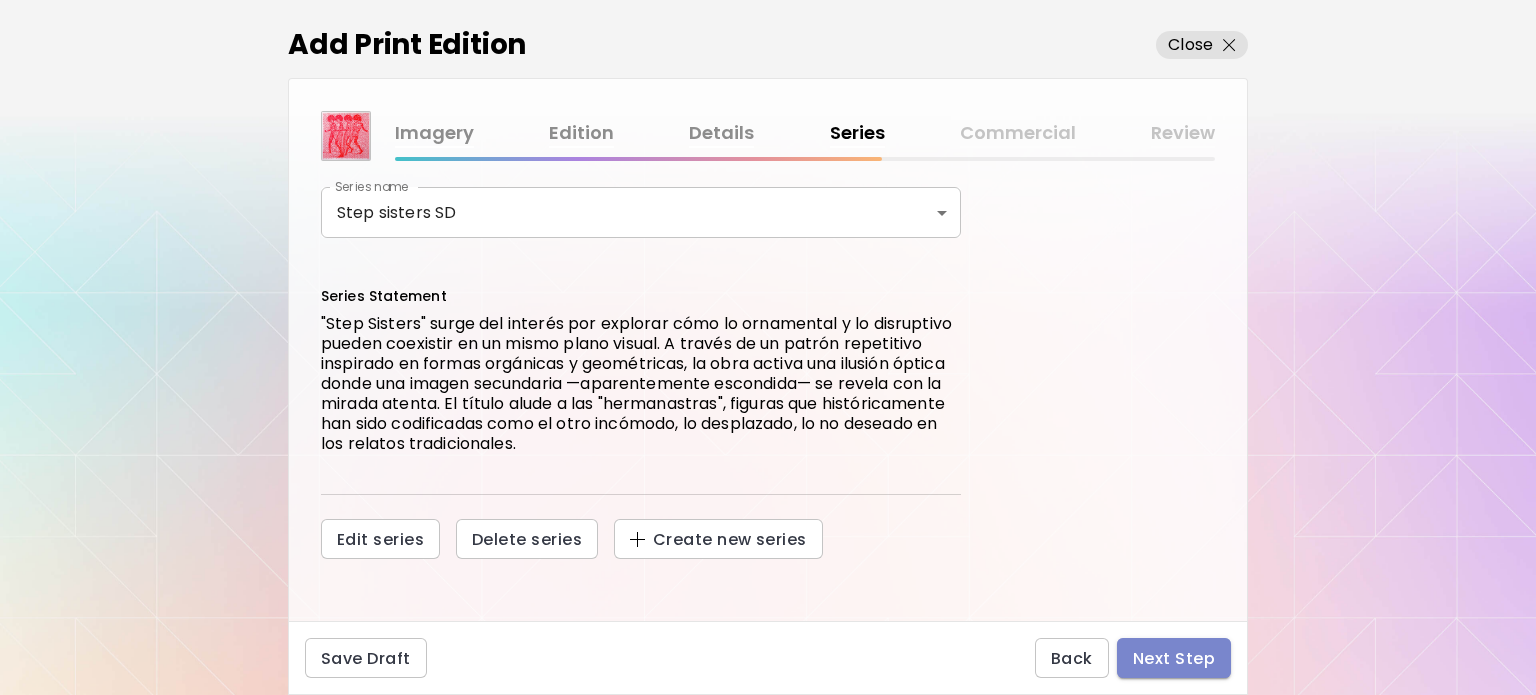 click on "Next Step" at bounding box center (1174, 658) 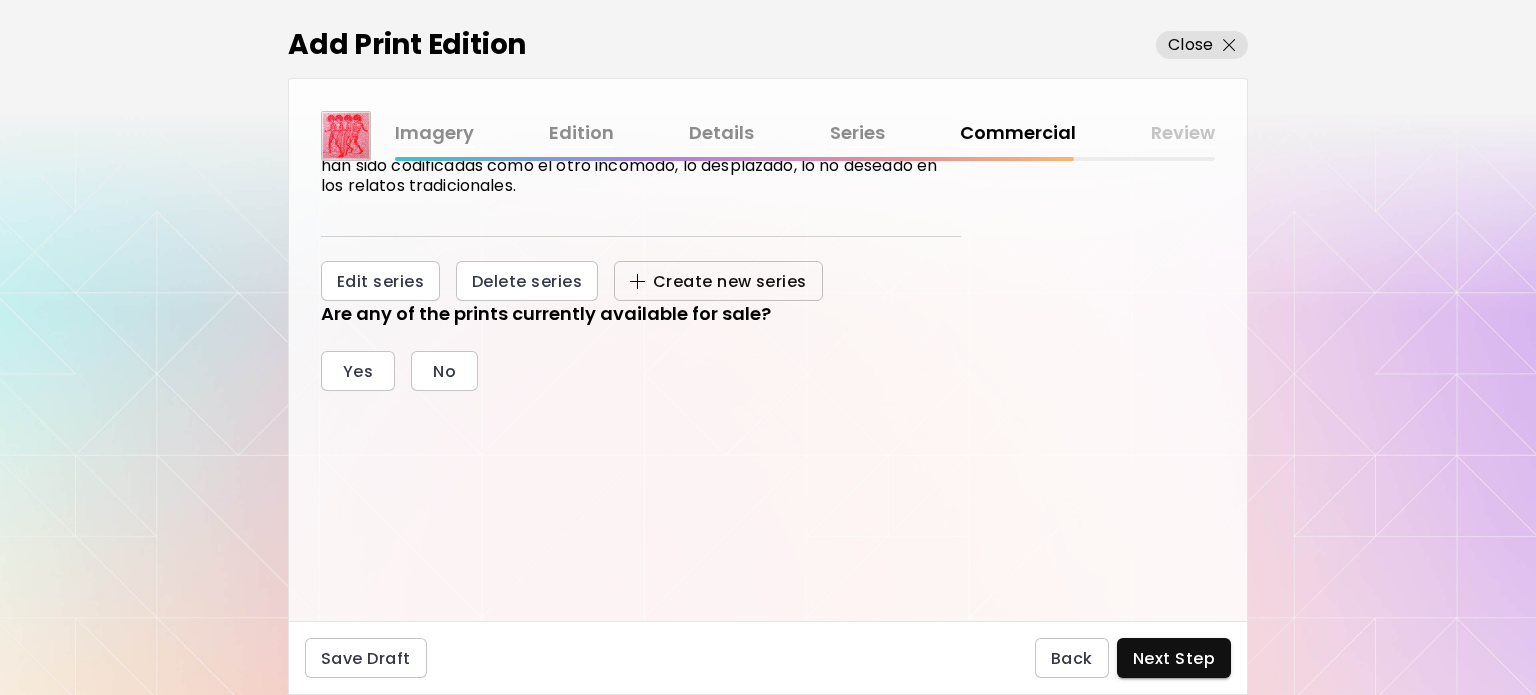 scroll, scrollTop: 400, scrollLeft: 0, axis: vertical 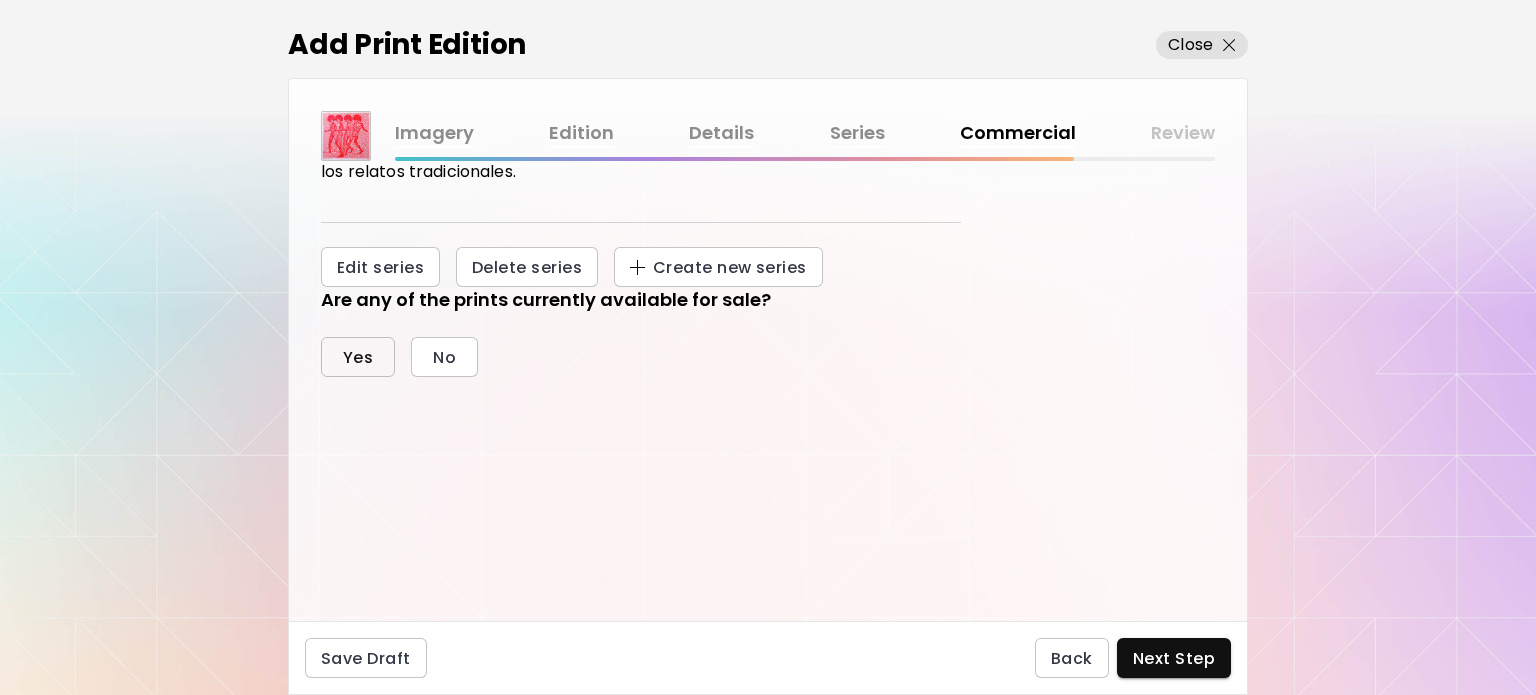 click on "Yes" at bounding box center (358, 357) 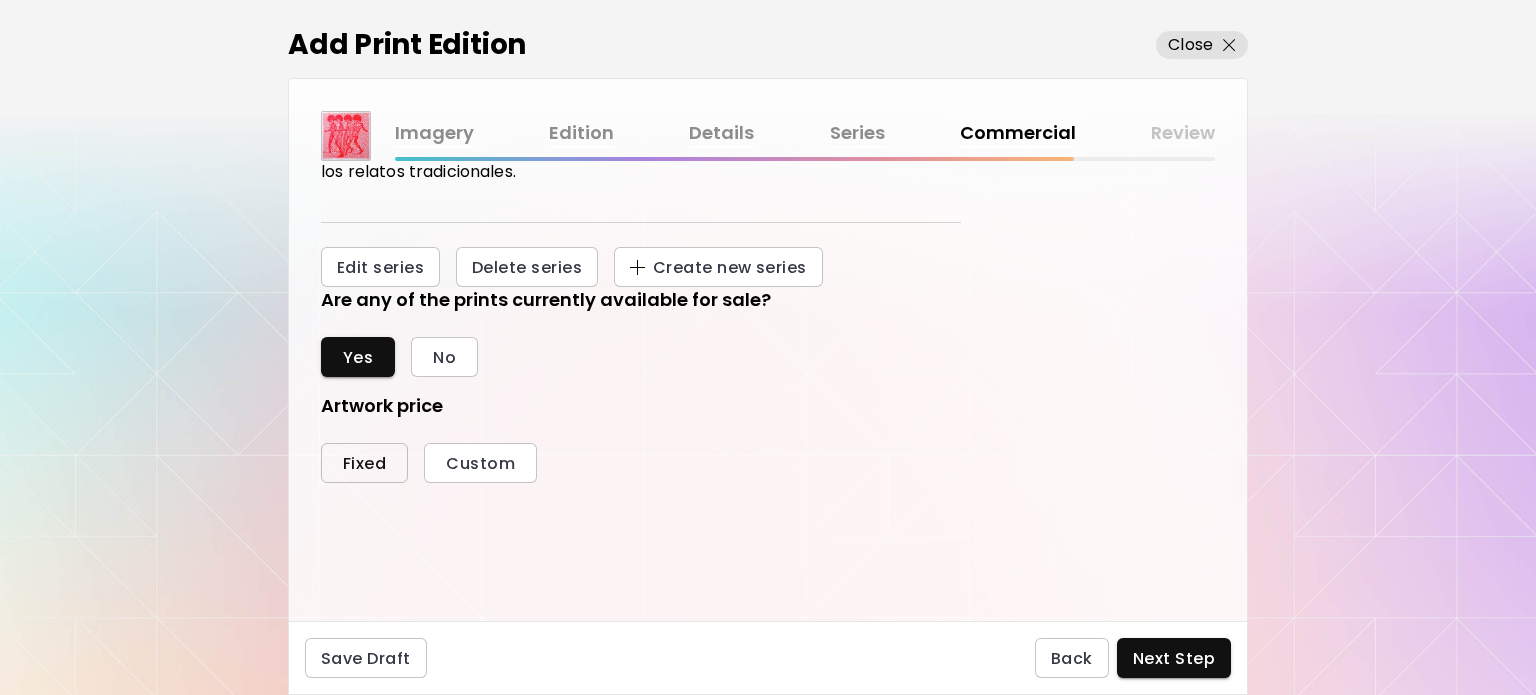 click on "Fixed" at bounding box center [364, 463] 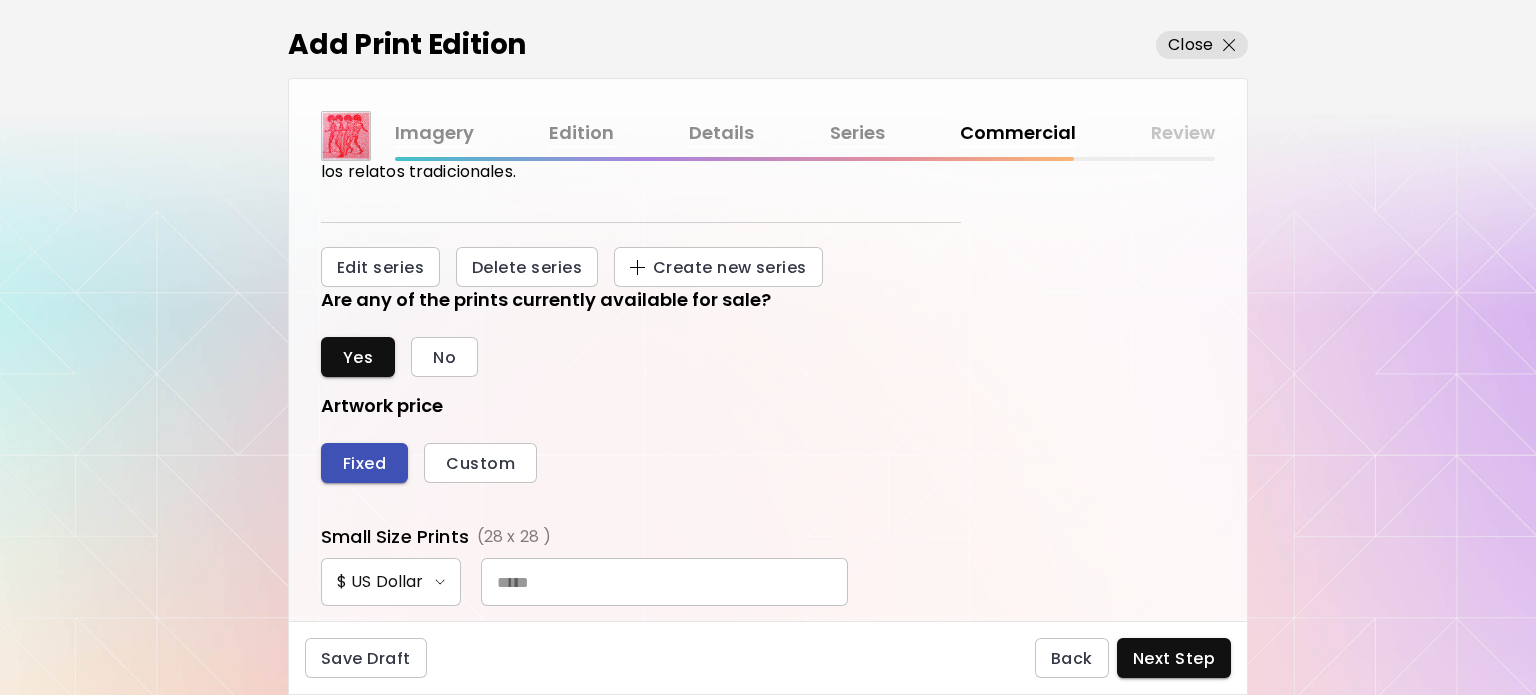 scroll, scrollTop: 11, scrollLeft: 11, axis: both 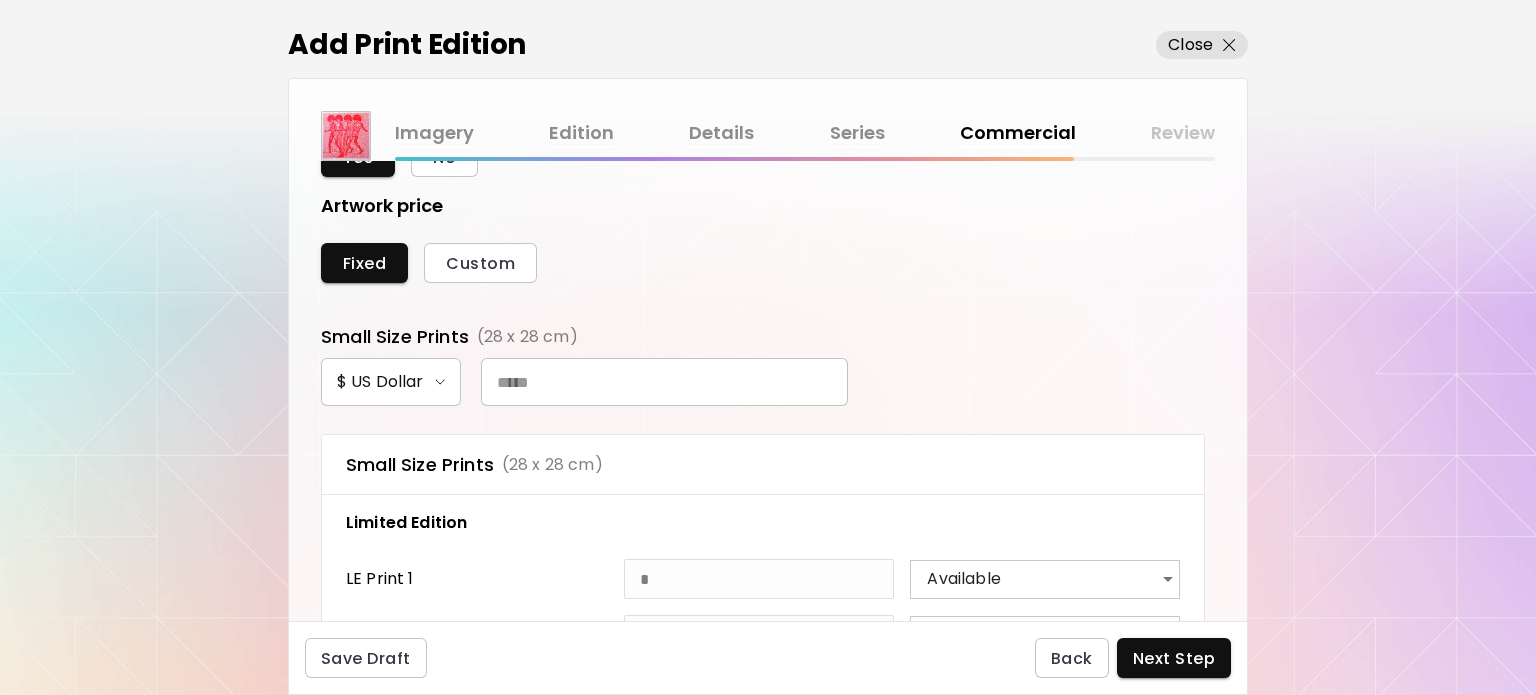click at bounding box center (664, 382) 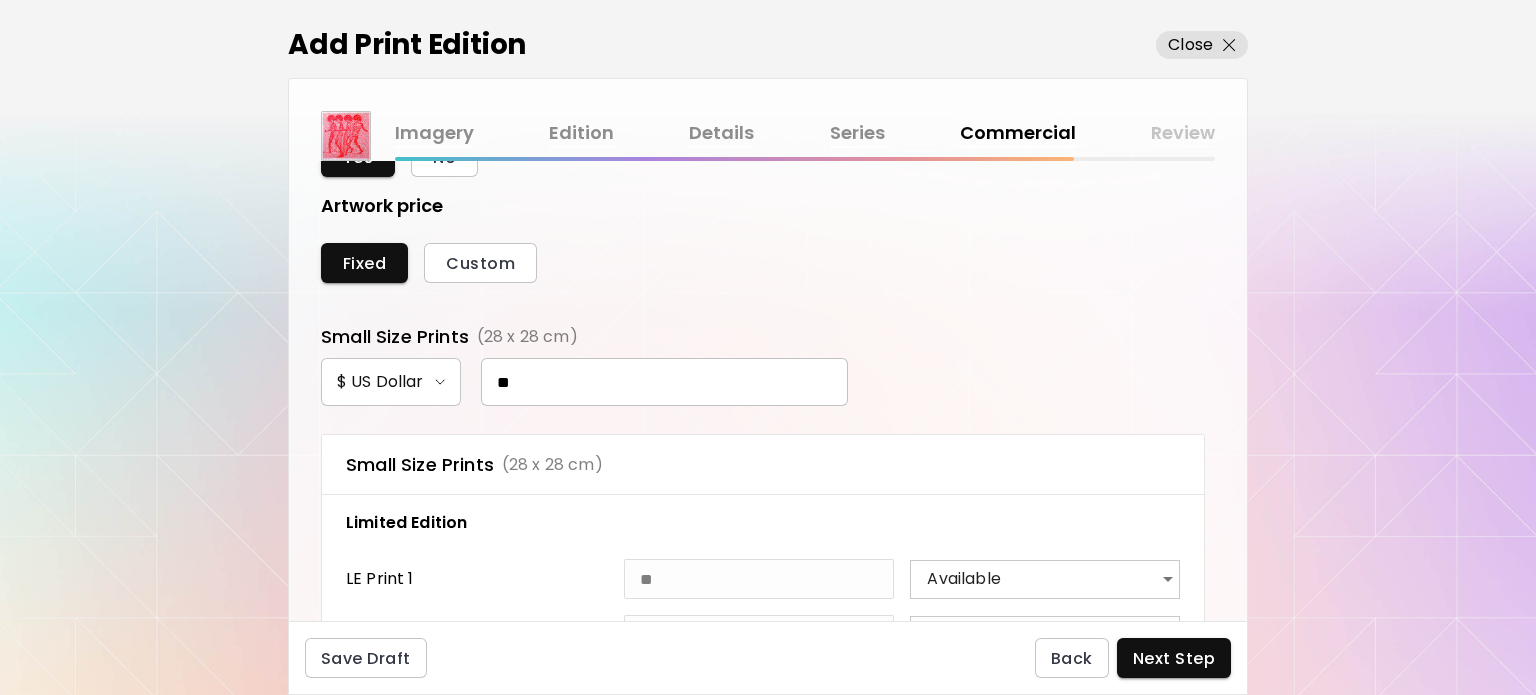 click on "**********" at bounding box center [768, 347] 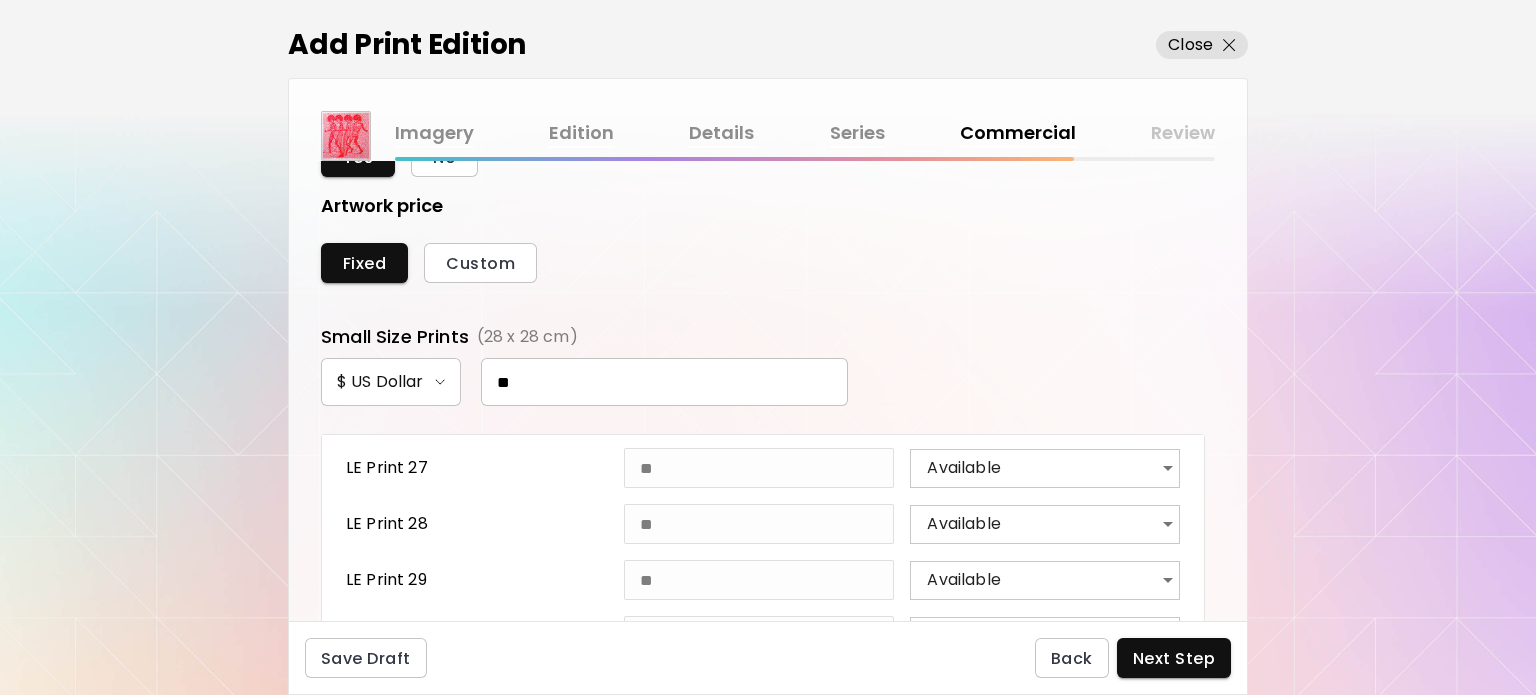 scroll, scrollTop: 1568, scrollLeft: 0, axis: vertical 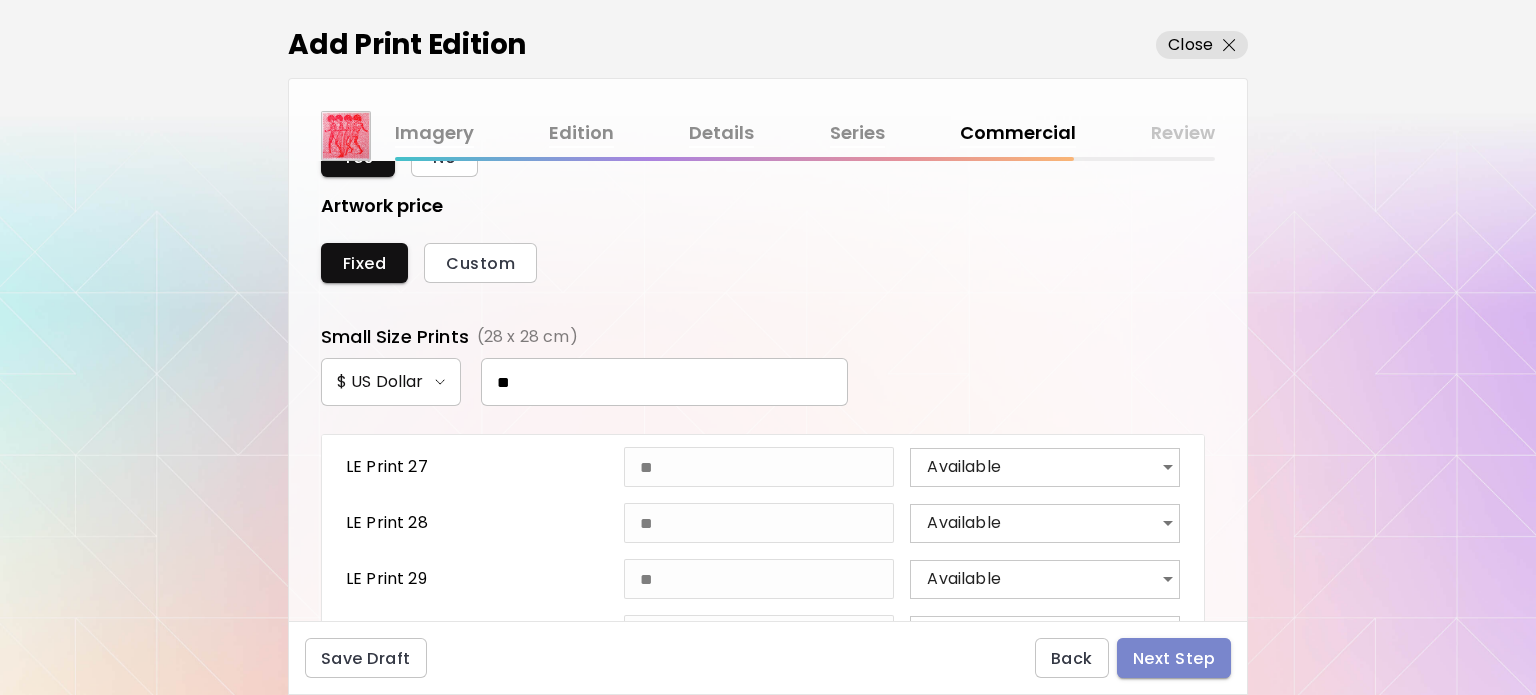 click on "Next Step" at bounding box center (1174, 658) 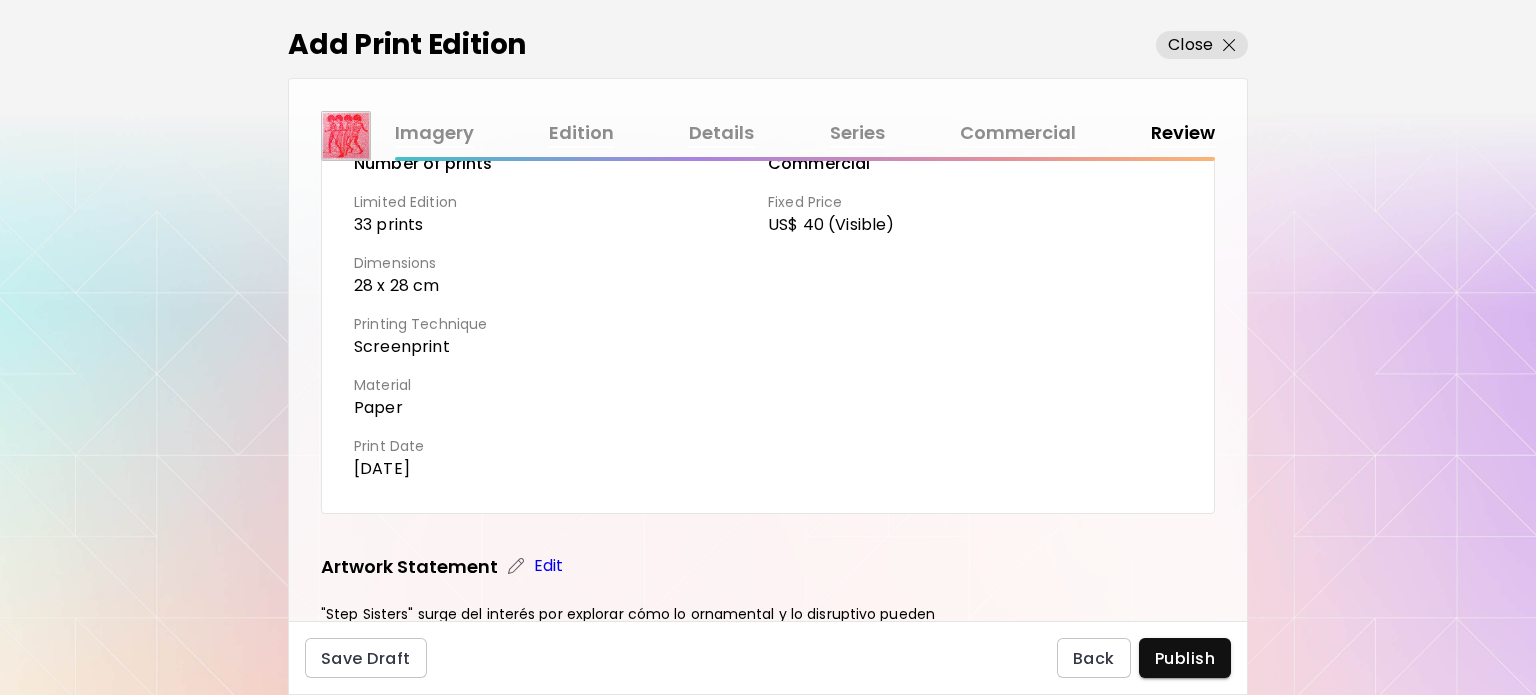 scroll, scrollTop: 0, scrollLeft: 0, axis: both 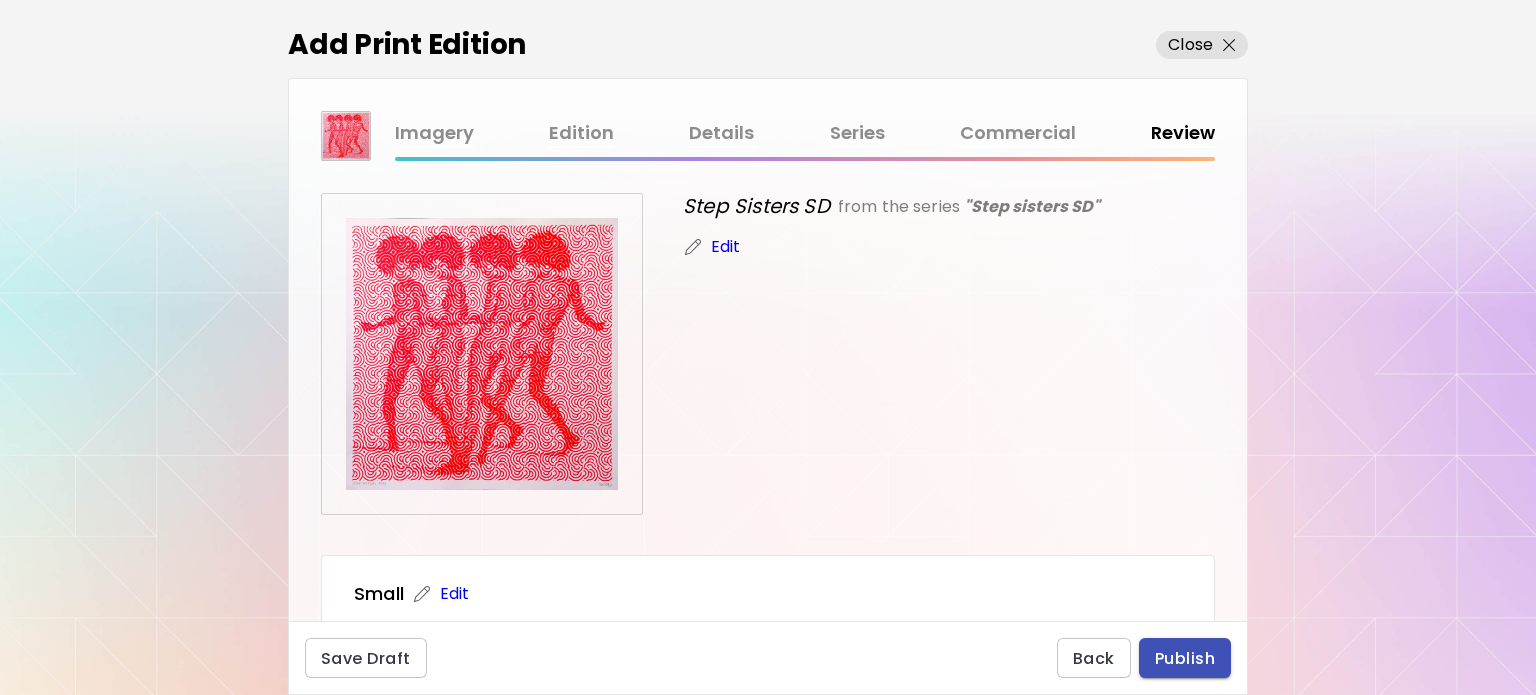 click on "Publish" at bounding box center (1185, 658) 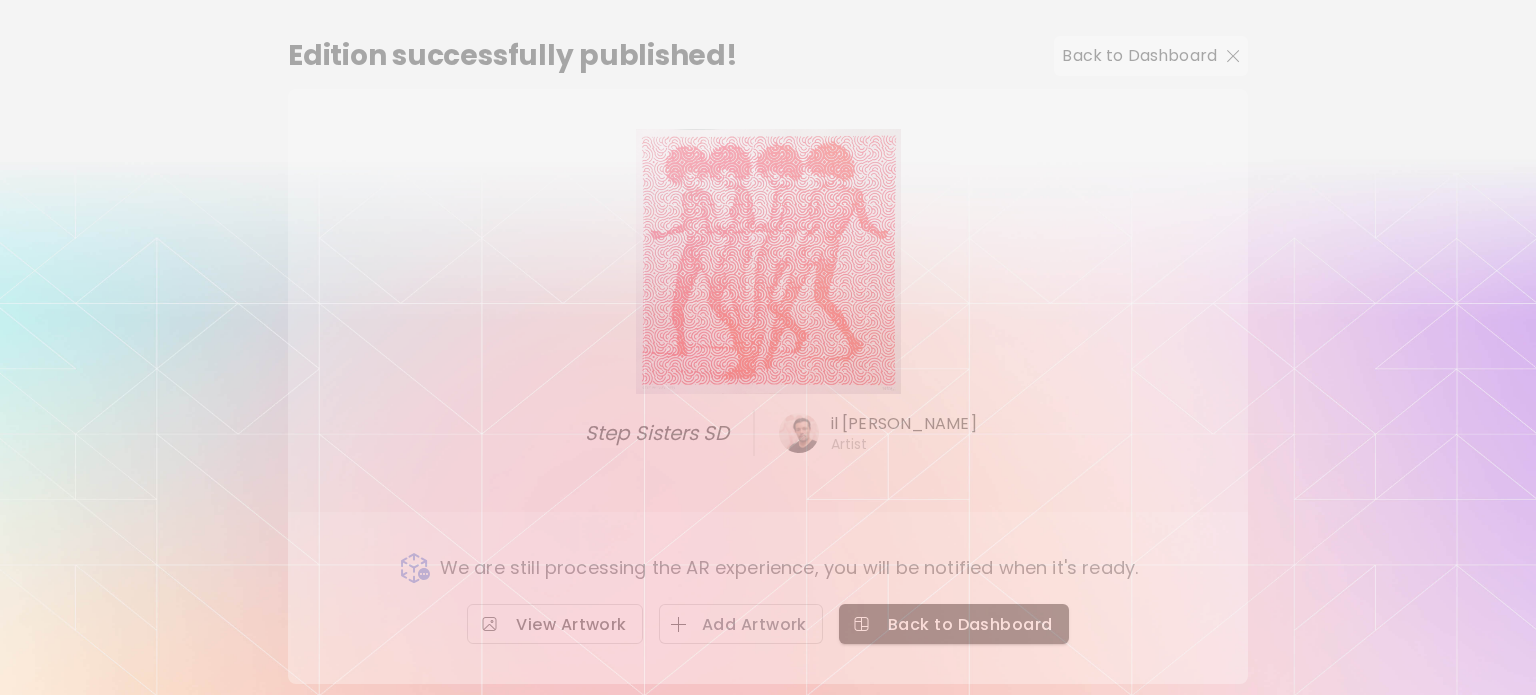 click on "View Artwork" at bounding box center [555, 624] 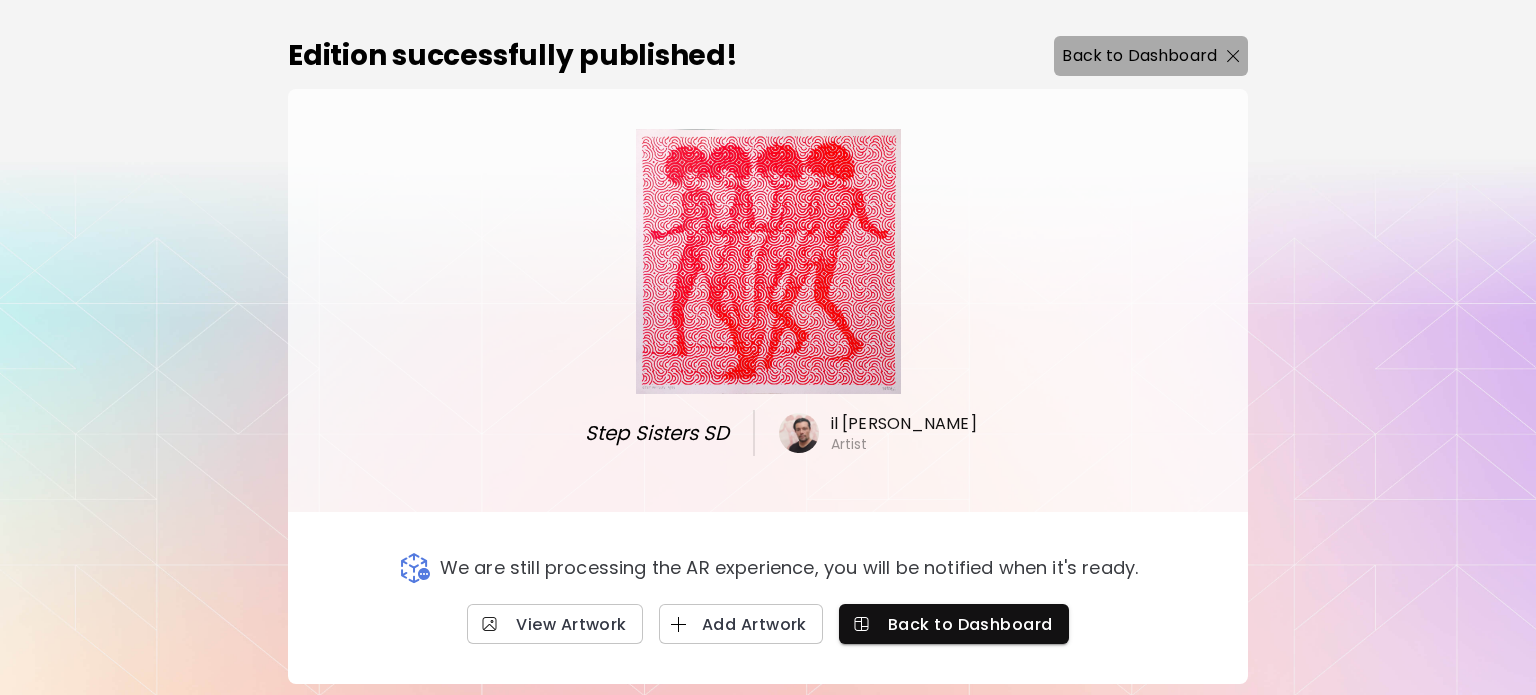 click on "Back to Dashboard" at bounding box center (1139, 56) 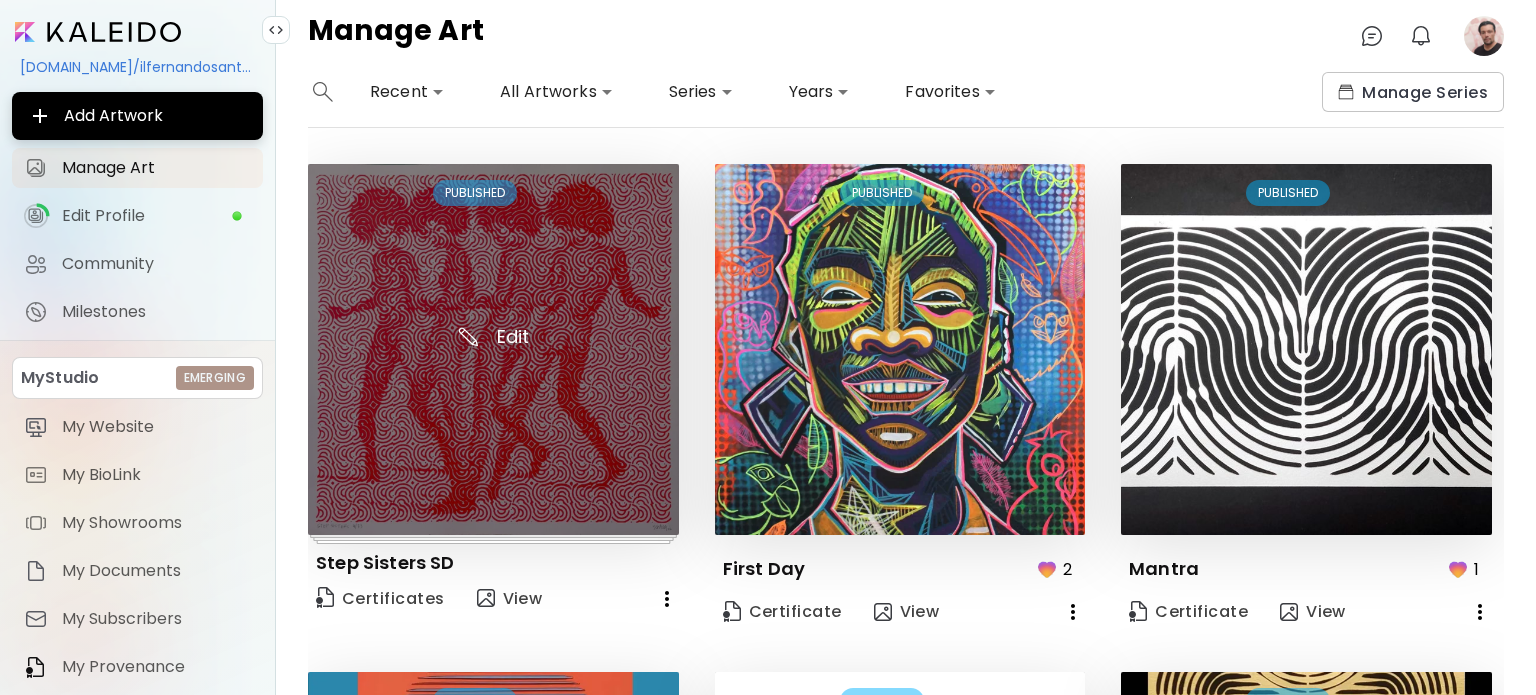 click at bounding box center [493, 349] 